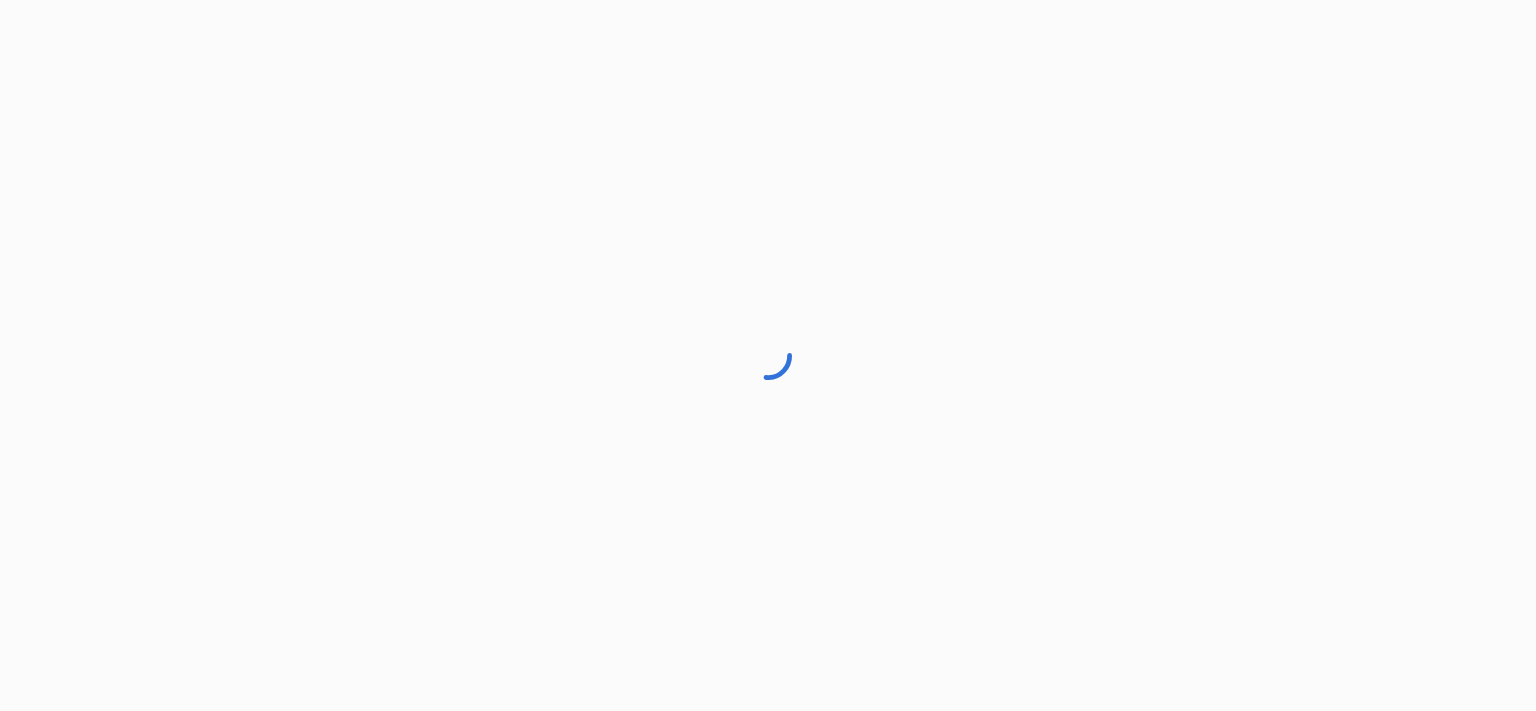 scroll, scrollTop: 0, scrollLeft: 0, axis: both 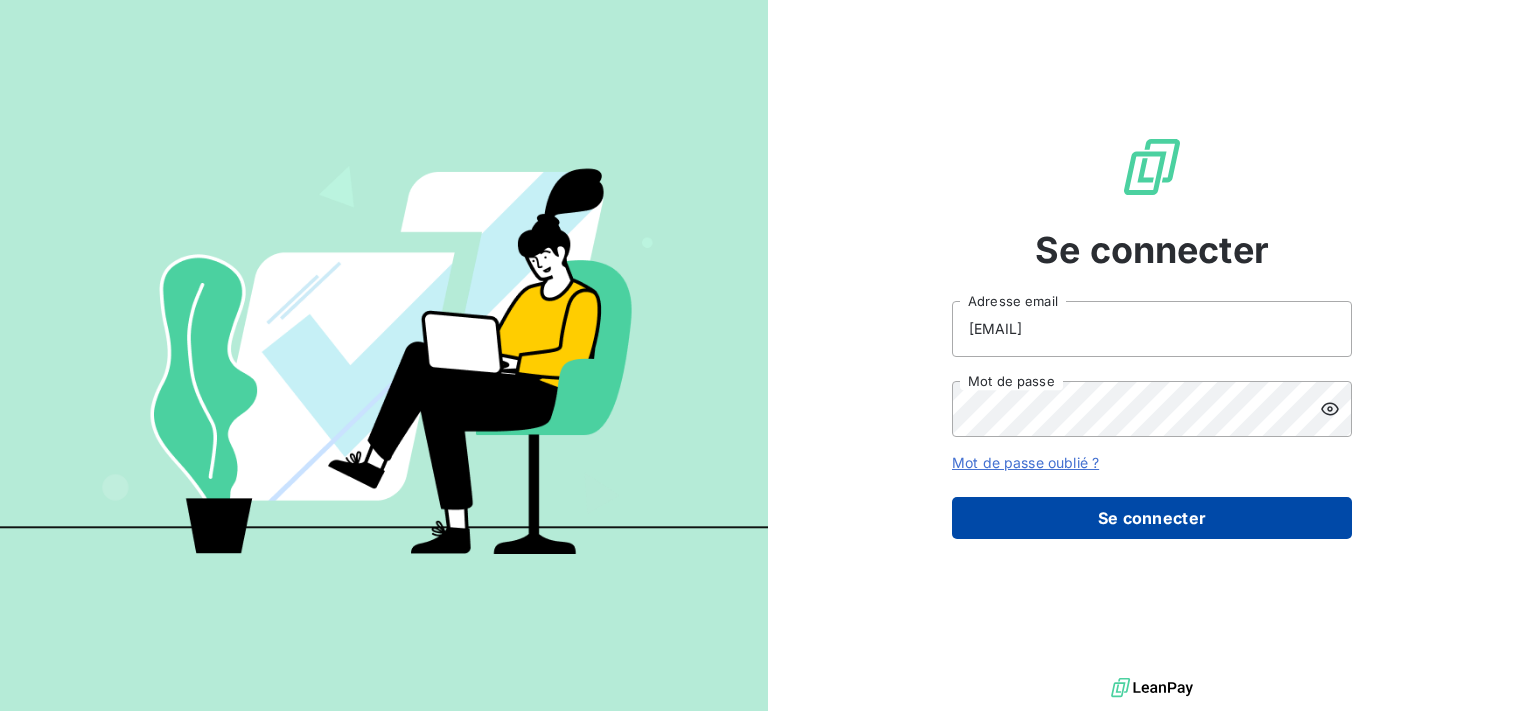 click on "Se connecter" at bounding box center [1152, 518] 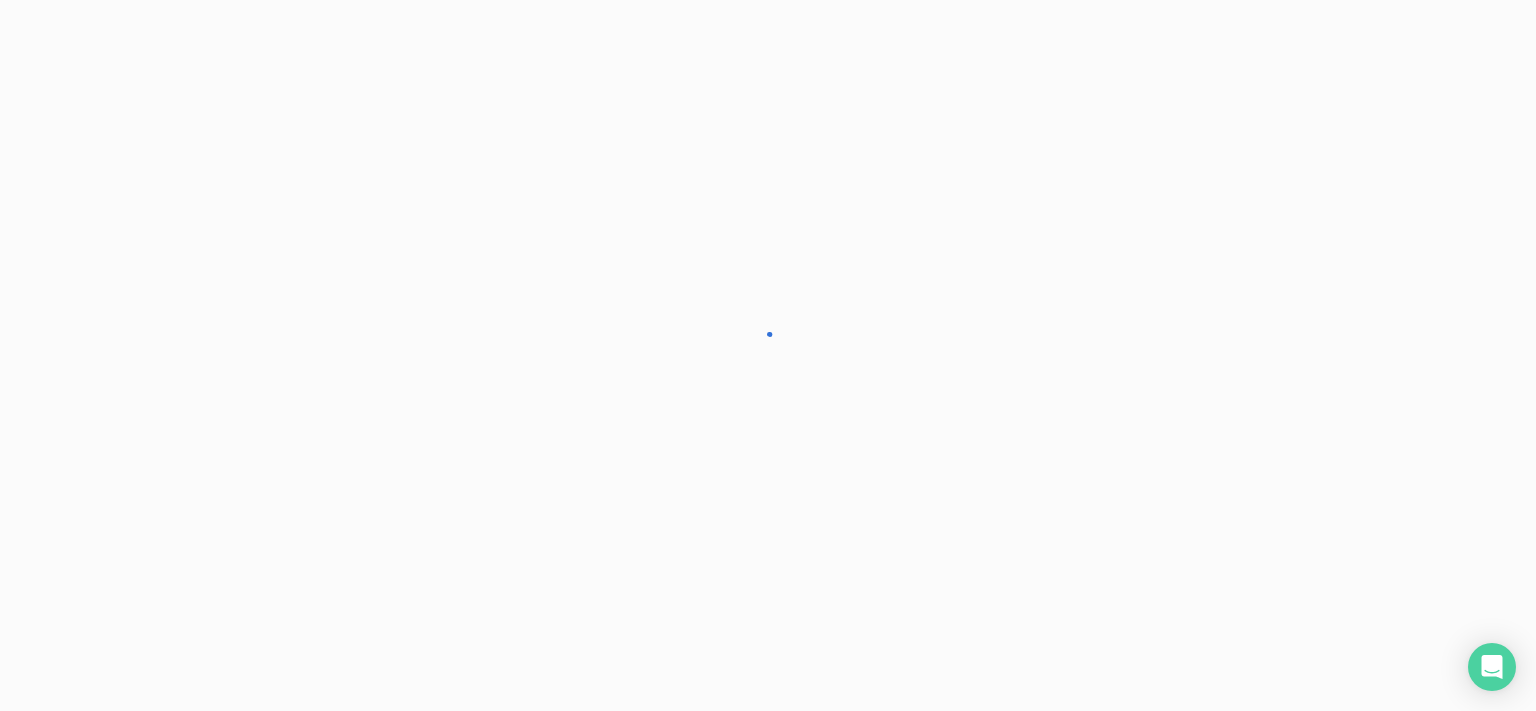 scroll, scrollTop: 0, scrollLeft: 0, axis: both 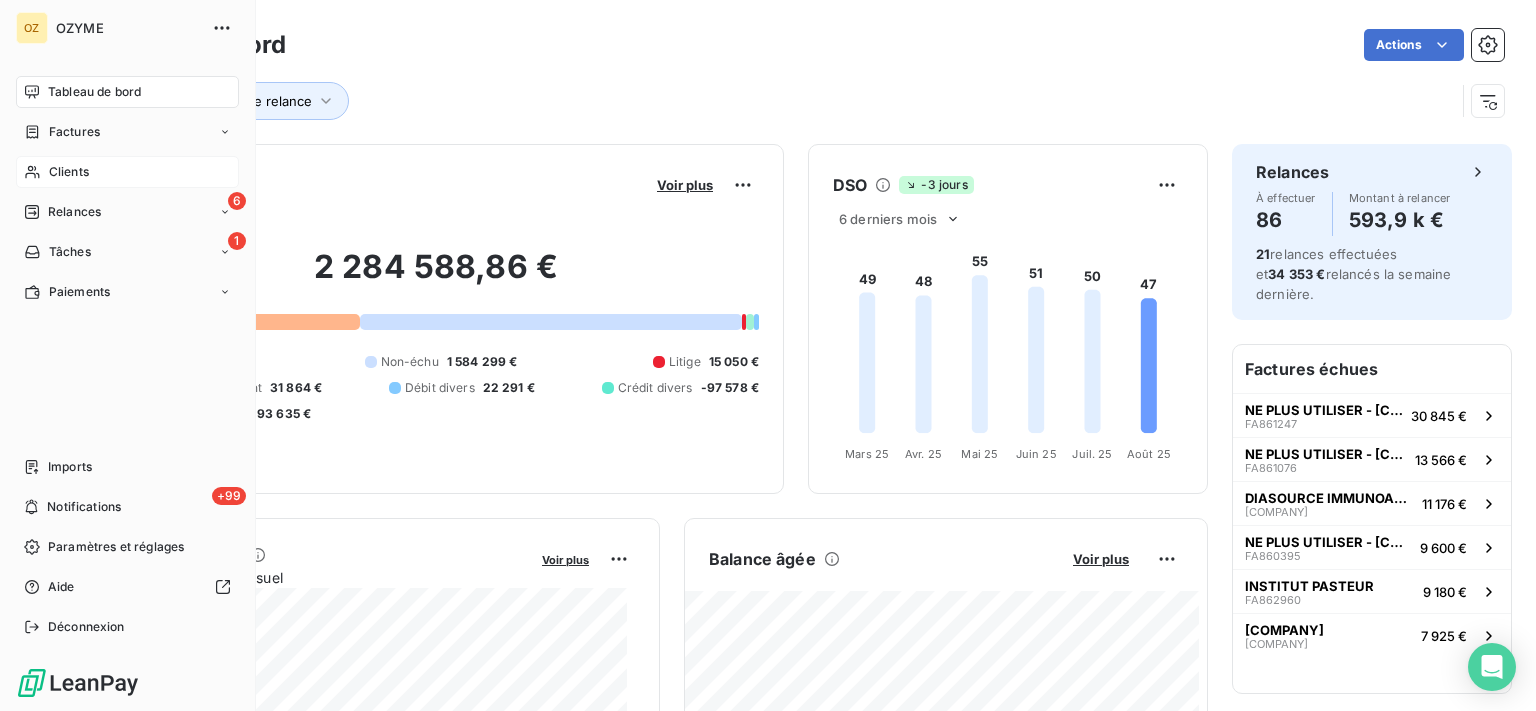 click on "Clients" at bounding box center [69, 172] 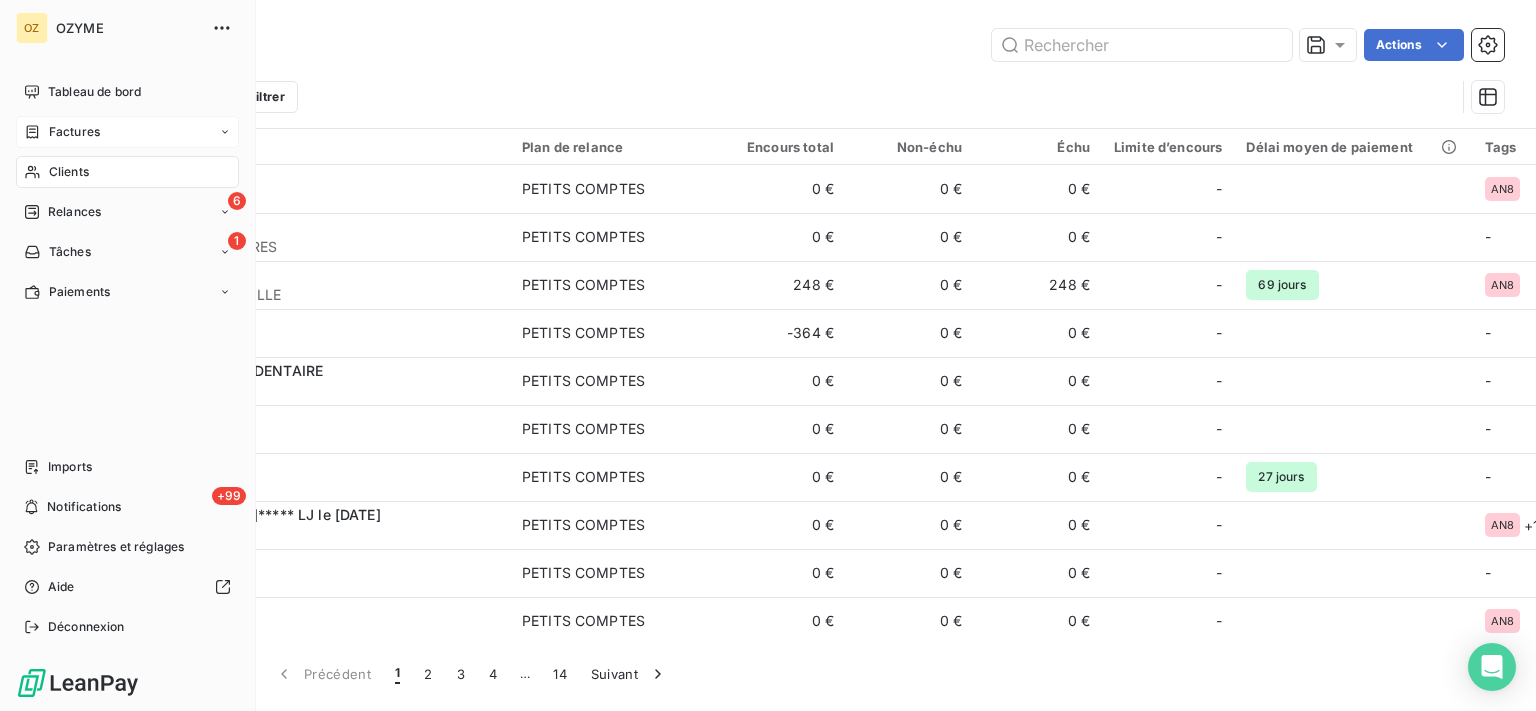 click on "Factures" at bounding box center (74, 132) 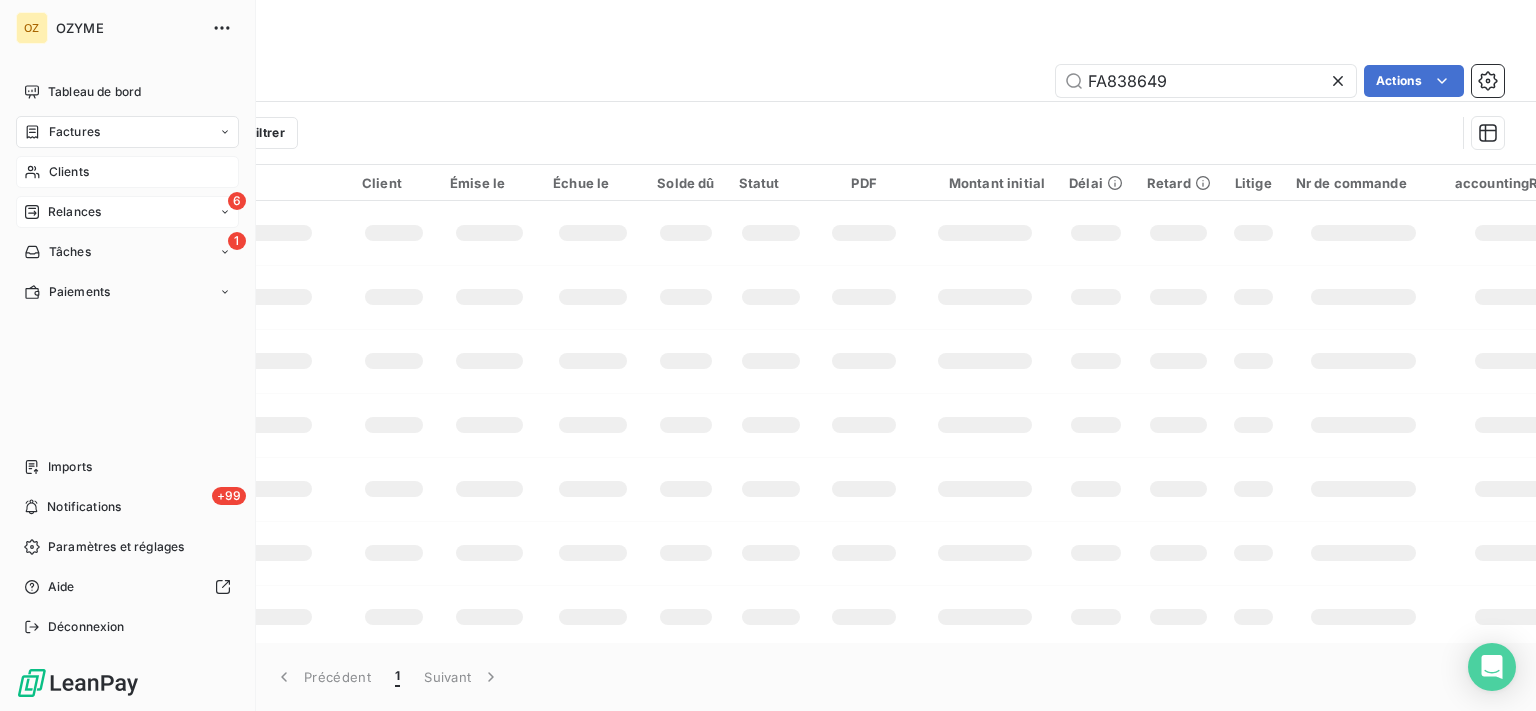 click on "6 Relances" at bounding box center [127, 212] 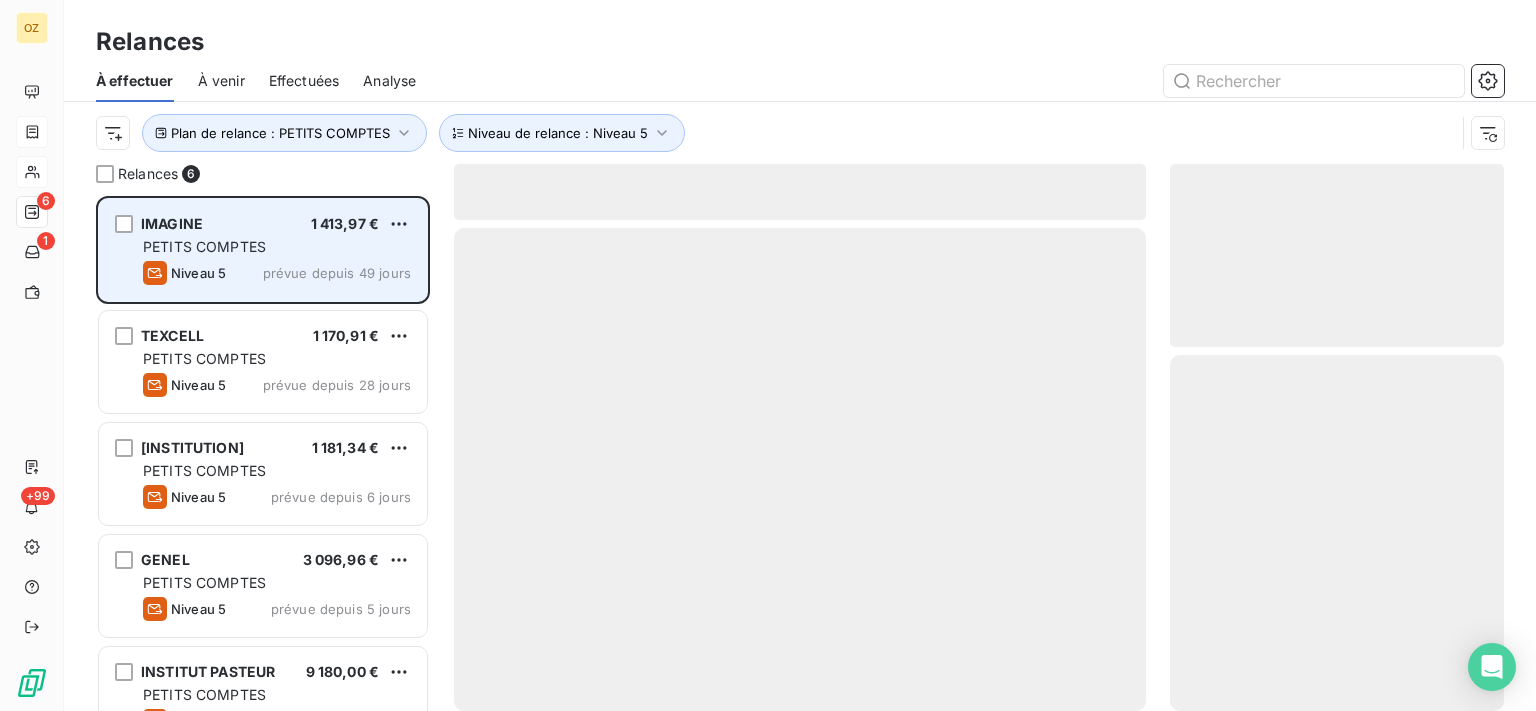 scroll, scrollTop: 17, scrollLeft: 17, axis: both 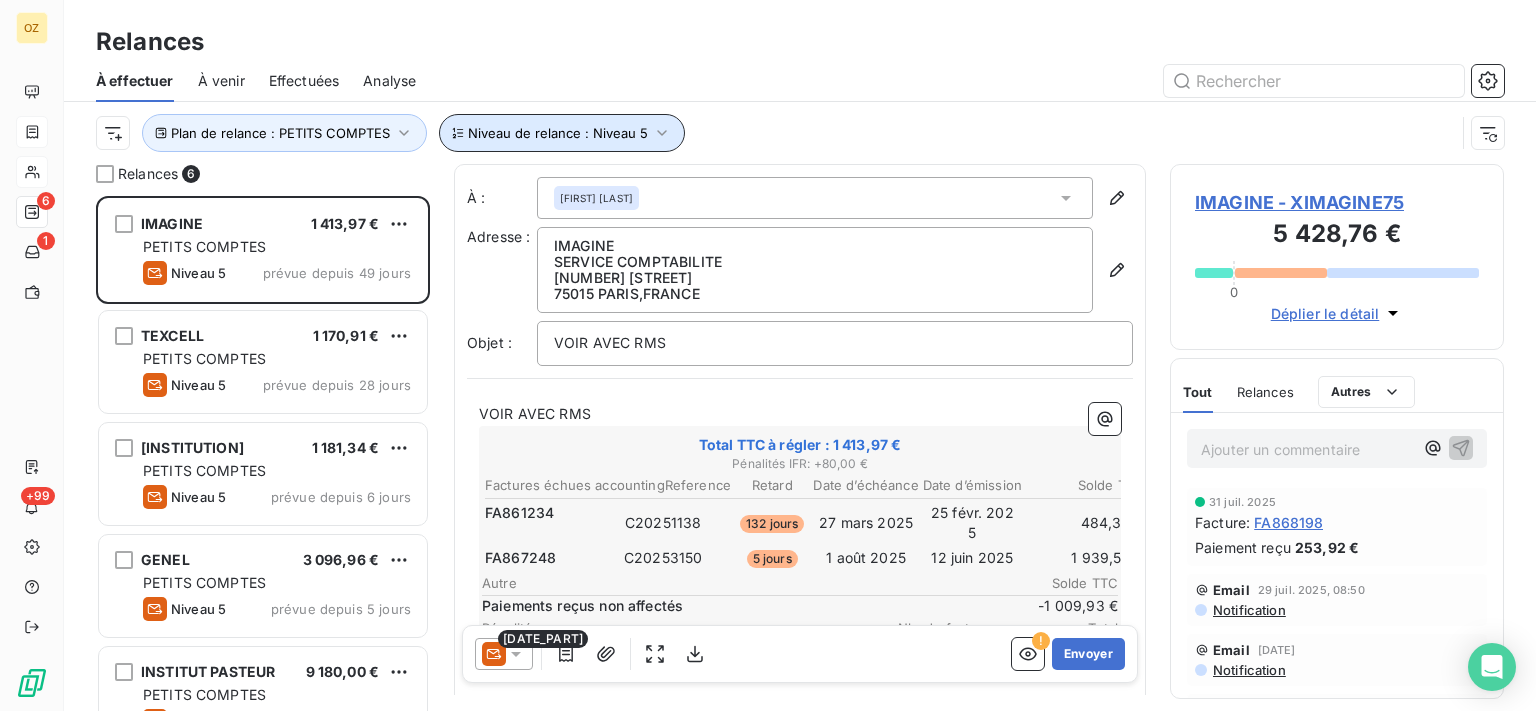 click on "Niveau de relance  : Niveau 5" at bounding box center [558, 133] 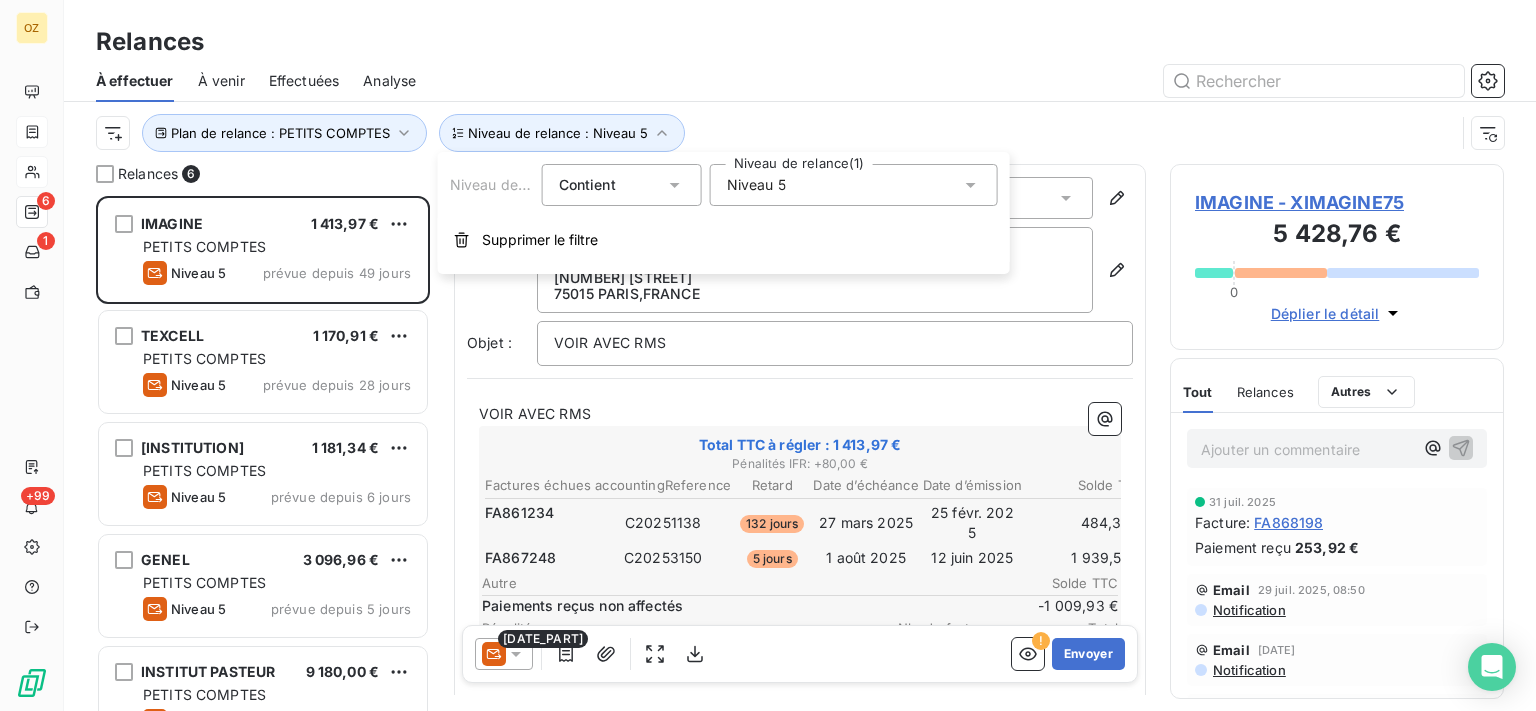 click on "Niveau 5" at bounding box center [854, 185] 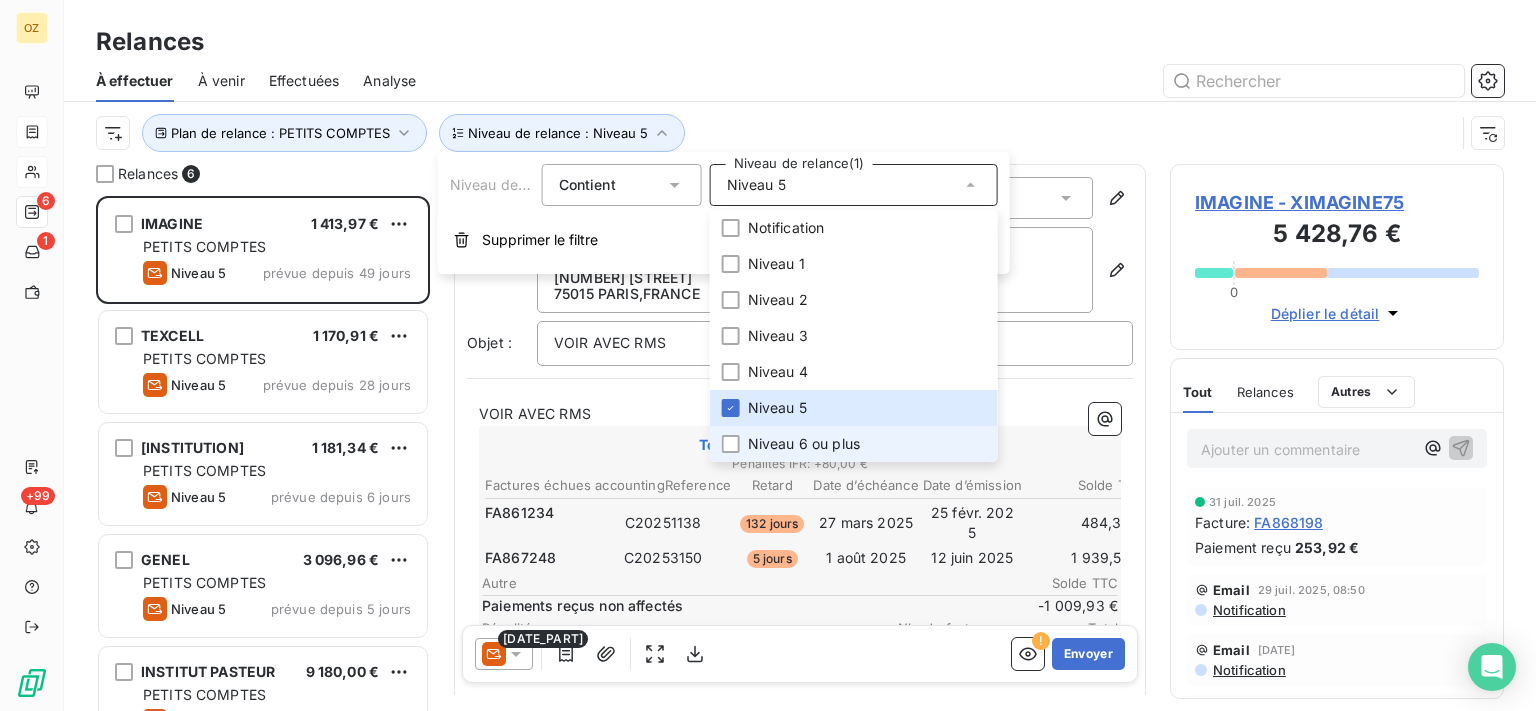 click on "Niveau 6 ou plus" at bounding box center (804, 444) 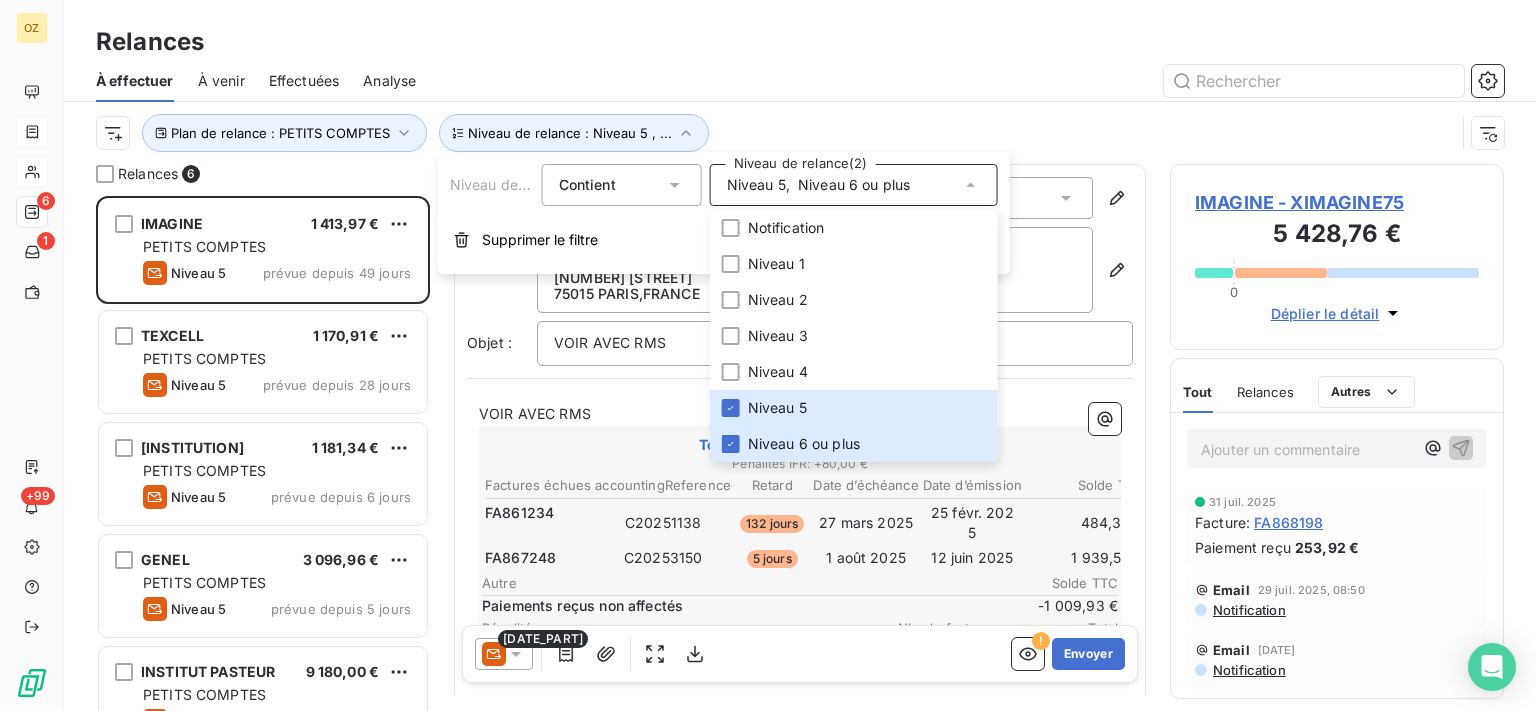 scroll, scrollTop: 17, scrollLeft: 17, axis: both 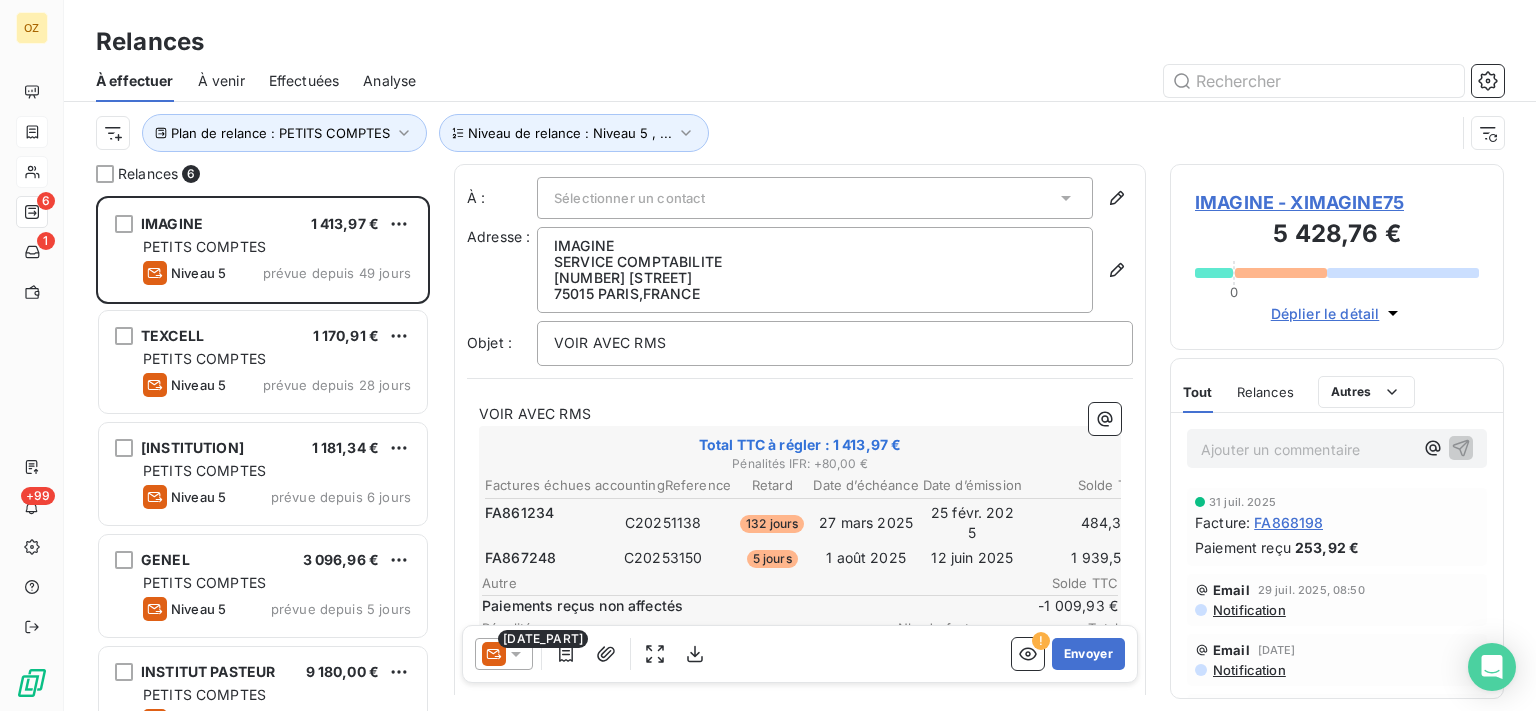 click on "Relances 6" at bounding box center [263, 174] 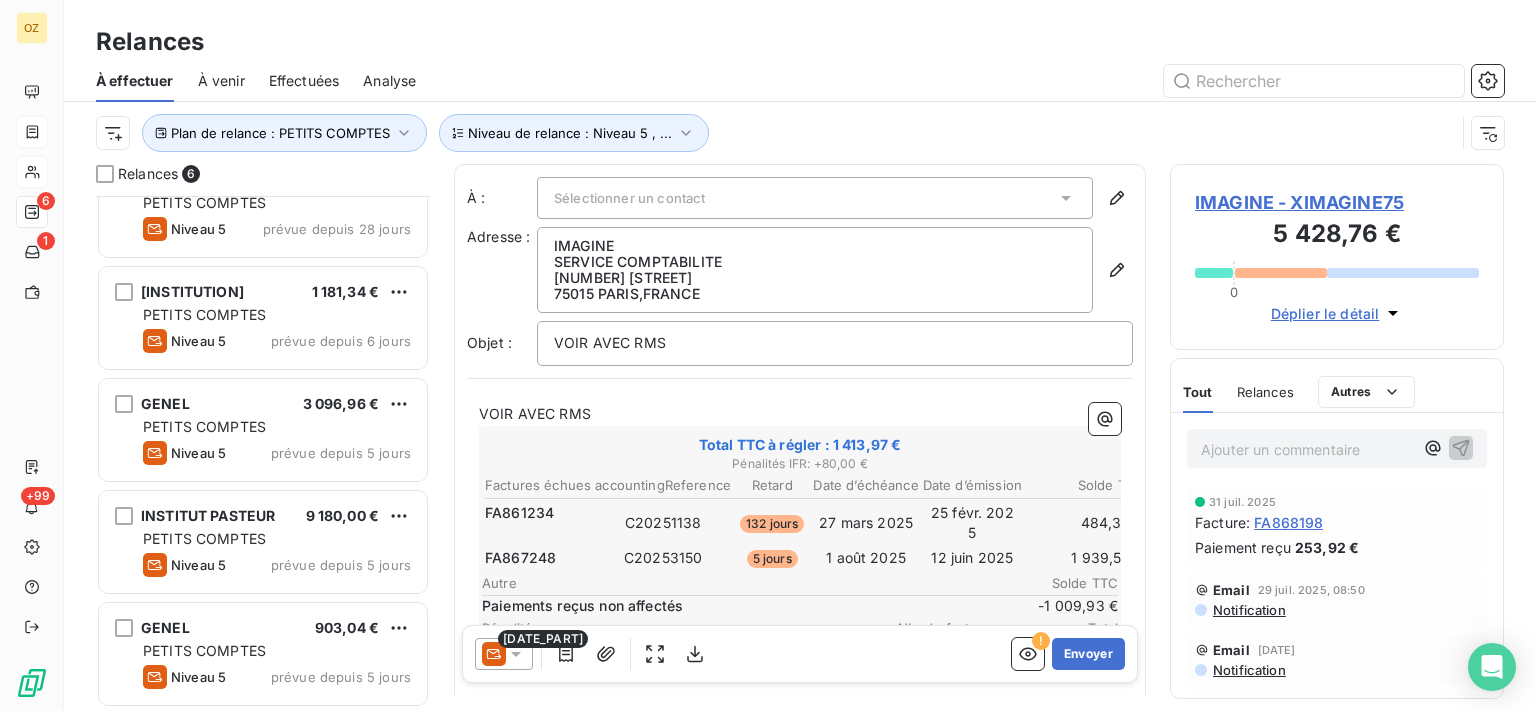 scroll, scrollTop: 0, scrollLeft: 0, axis: both 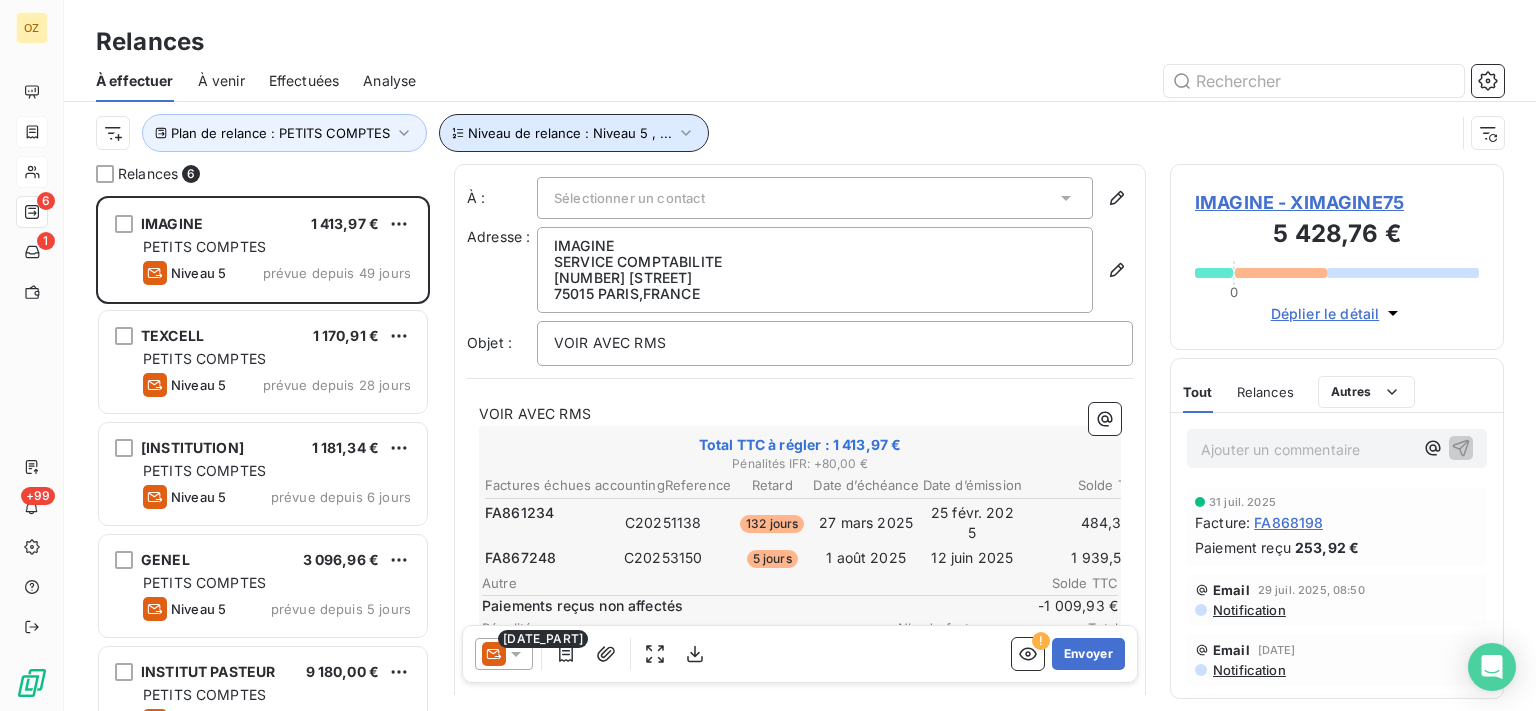 click on "Niveau de relance  : Niveau 5 , ..." at bounding box center (570, 133) 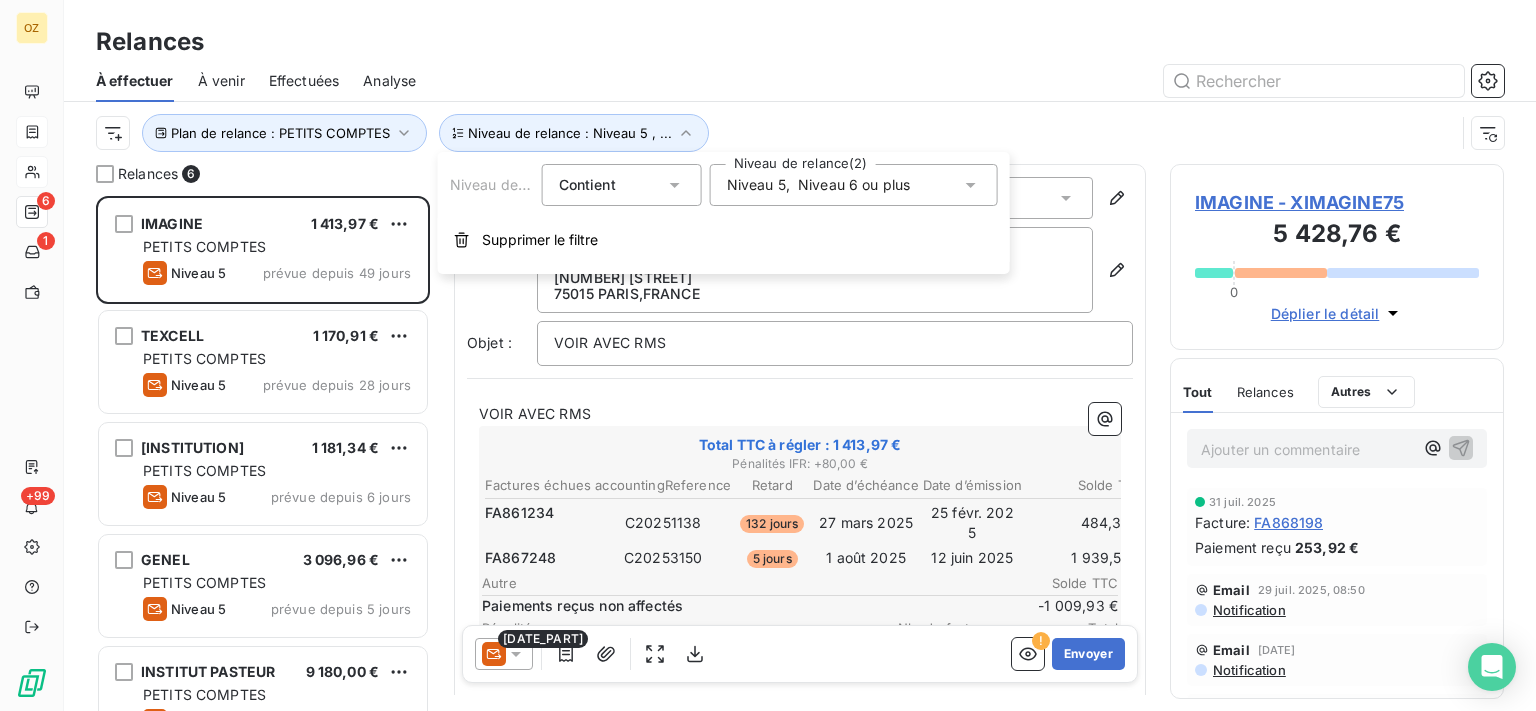 click on "Niveau 6 ou plus" at bounding box center (854, 185) 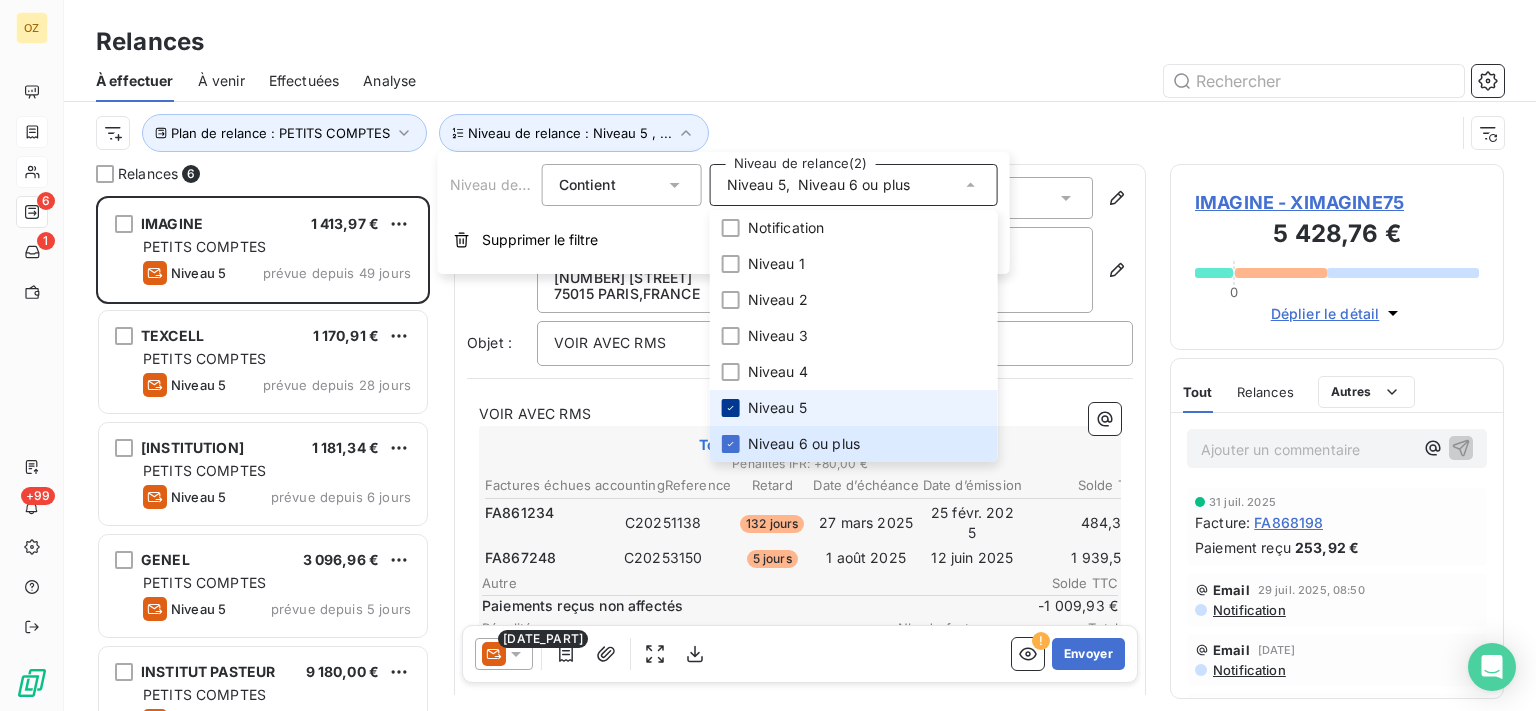 click 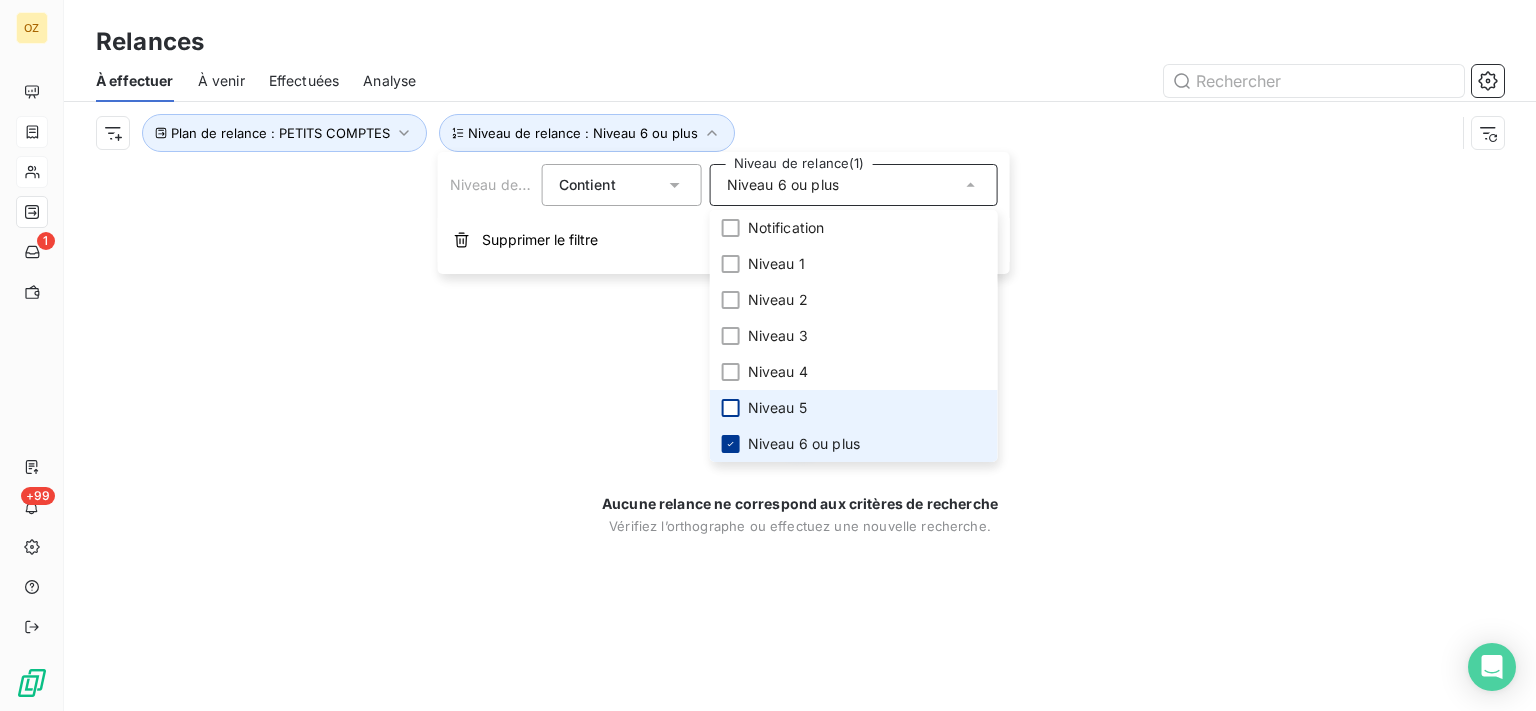 click at bounding box center [731, 444] 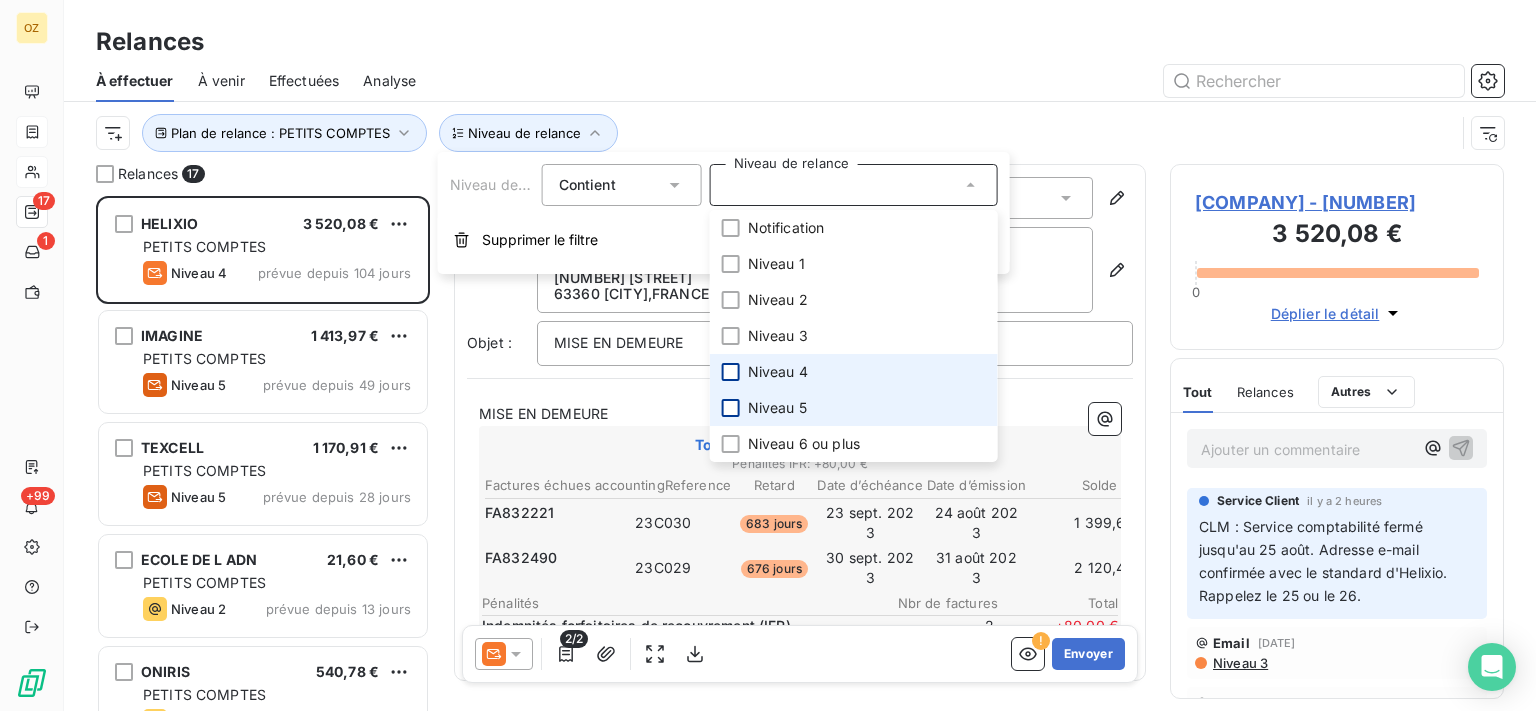 scroll, scrollTop: 17, scrollLeft: 17, axis: both 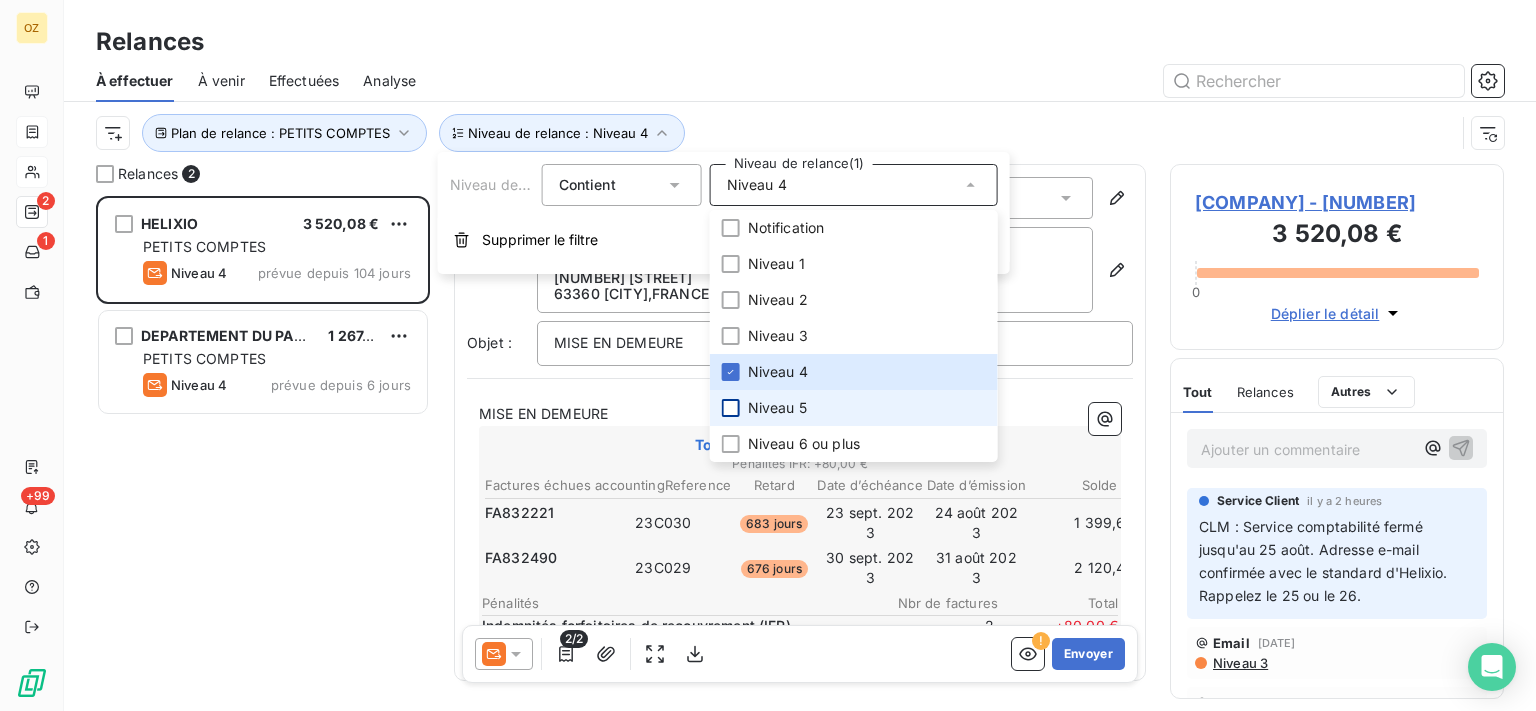 click on "Relances À effectuer À venir Effectuées Analyse Plan de relance  : PETITS COMPTES   Niveau de relance  : Niveau 4" at bounding box center (800, 82) 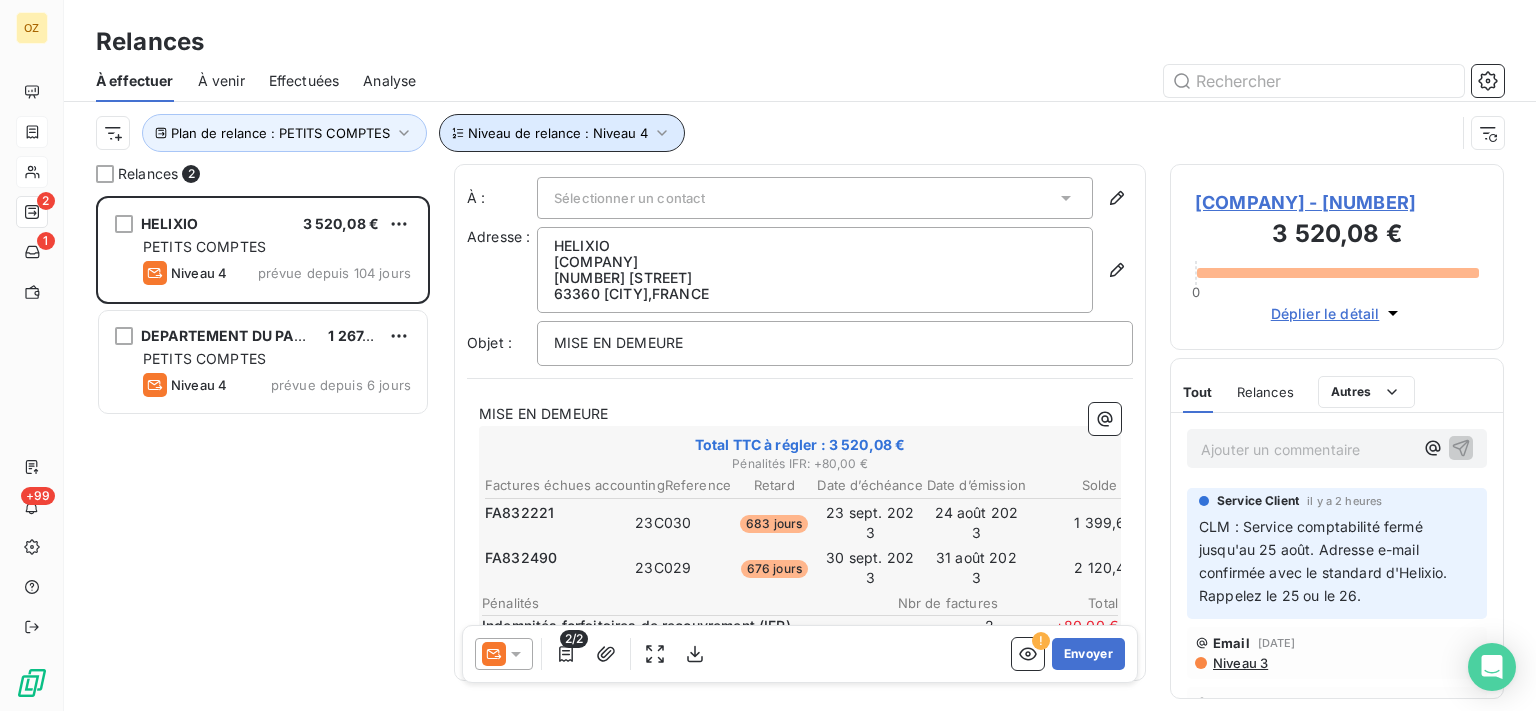 click on "Niveau de relance  : Niveau 4" at bounding box center (562, 133) 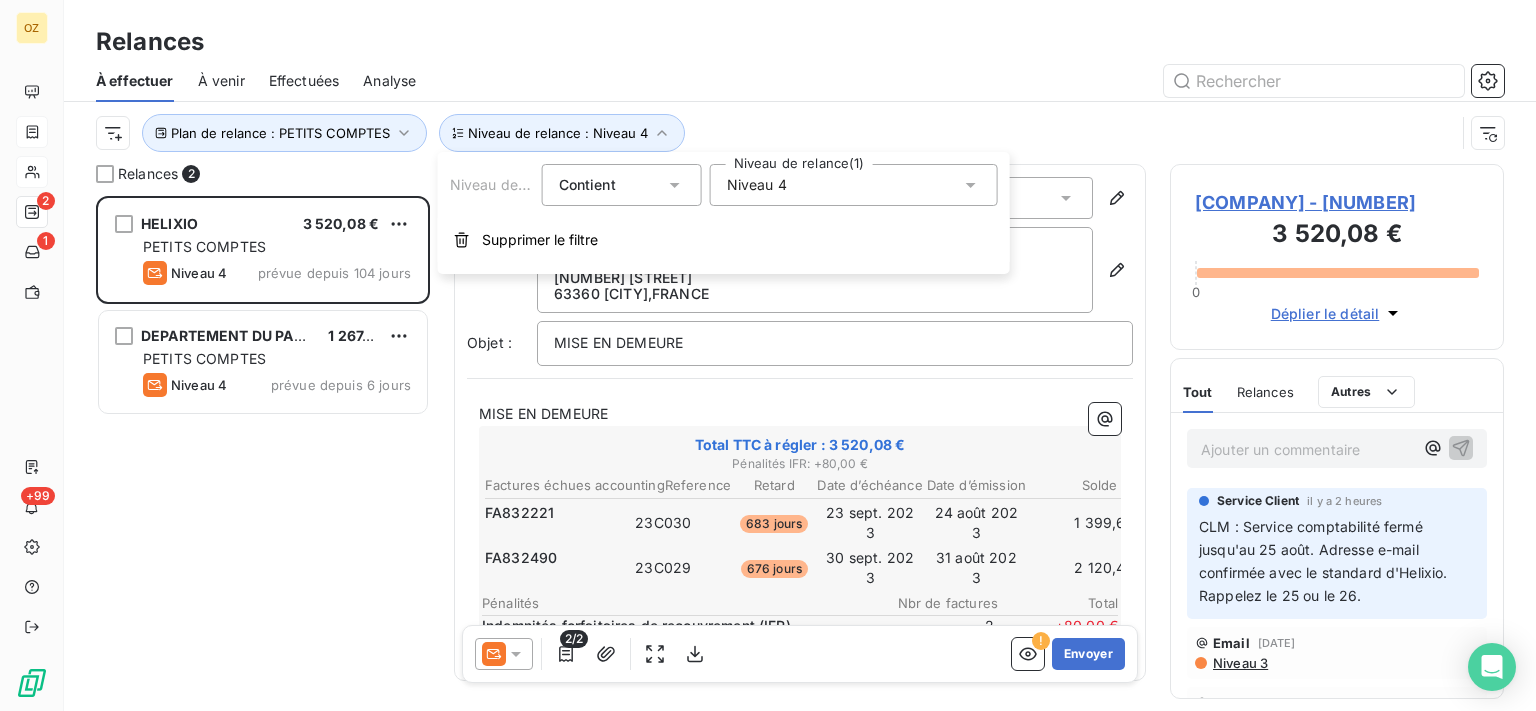 click on "Niveau 4" at bounding box center [854, 185] 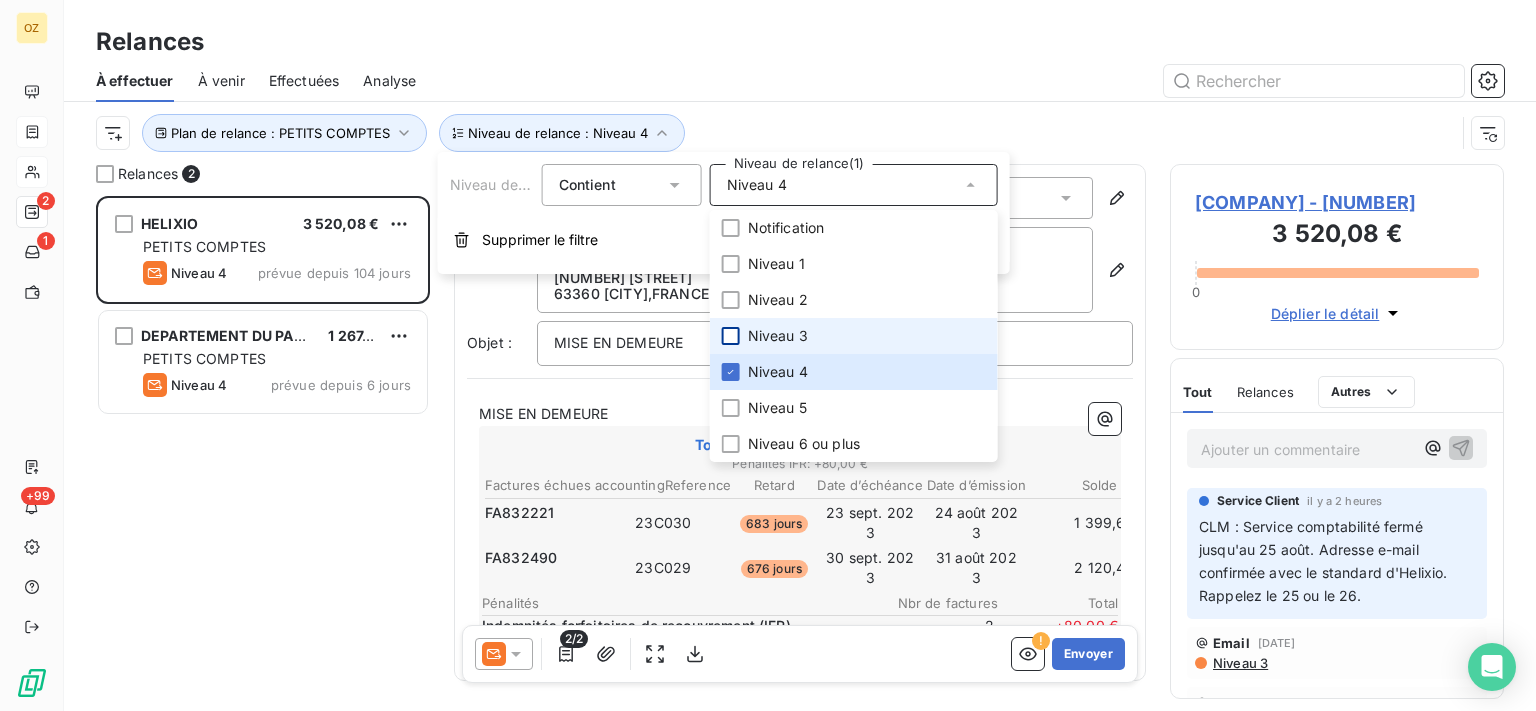 click at bounding box center (731, 336) 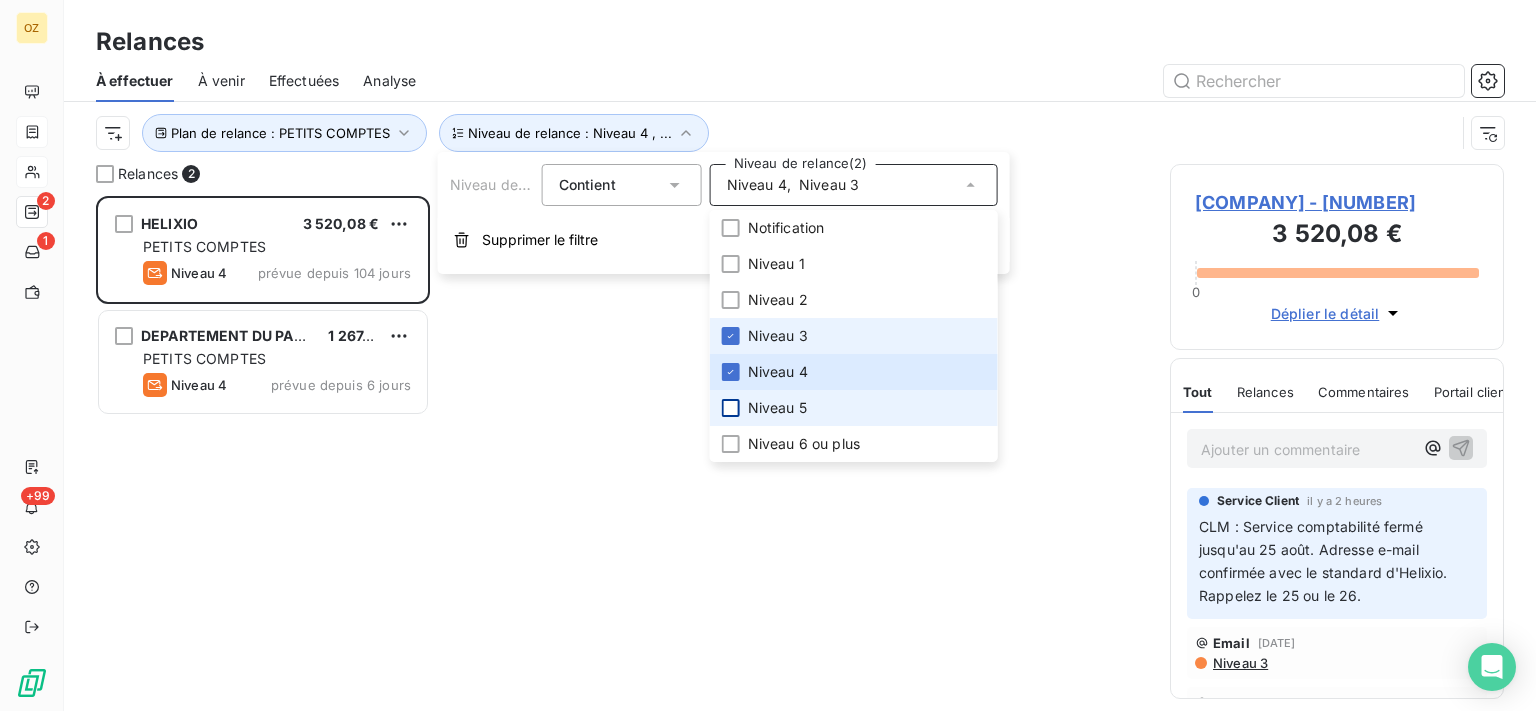 scroll, scrollTop: 17, scrollLeft: 17, axis: both 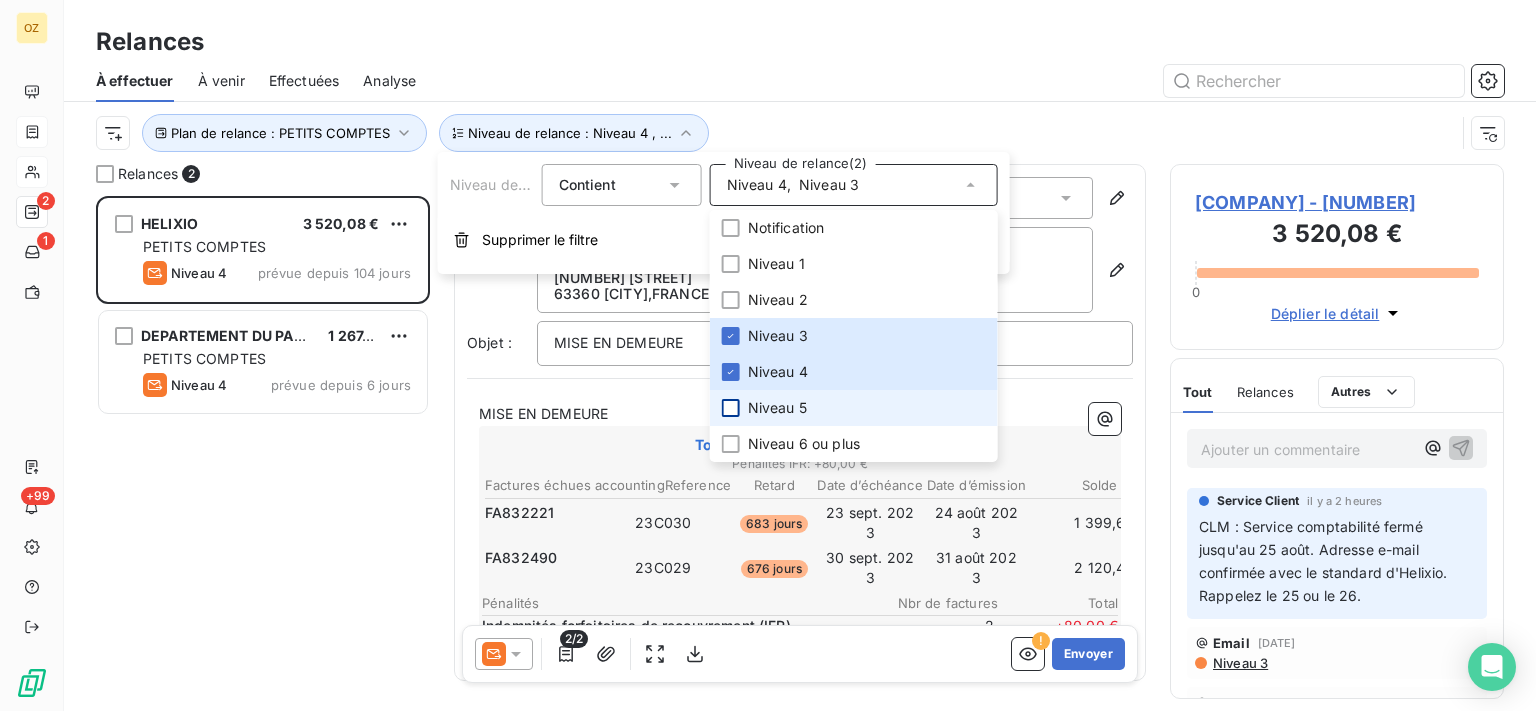 click at bounding box center (731, 408) 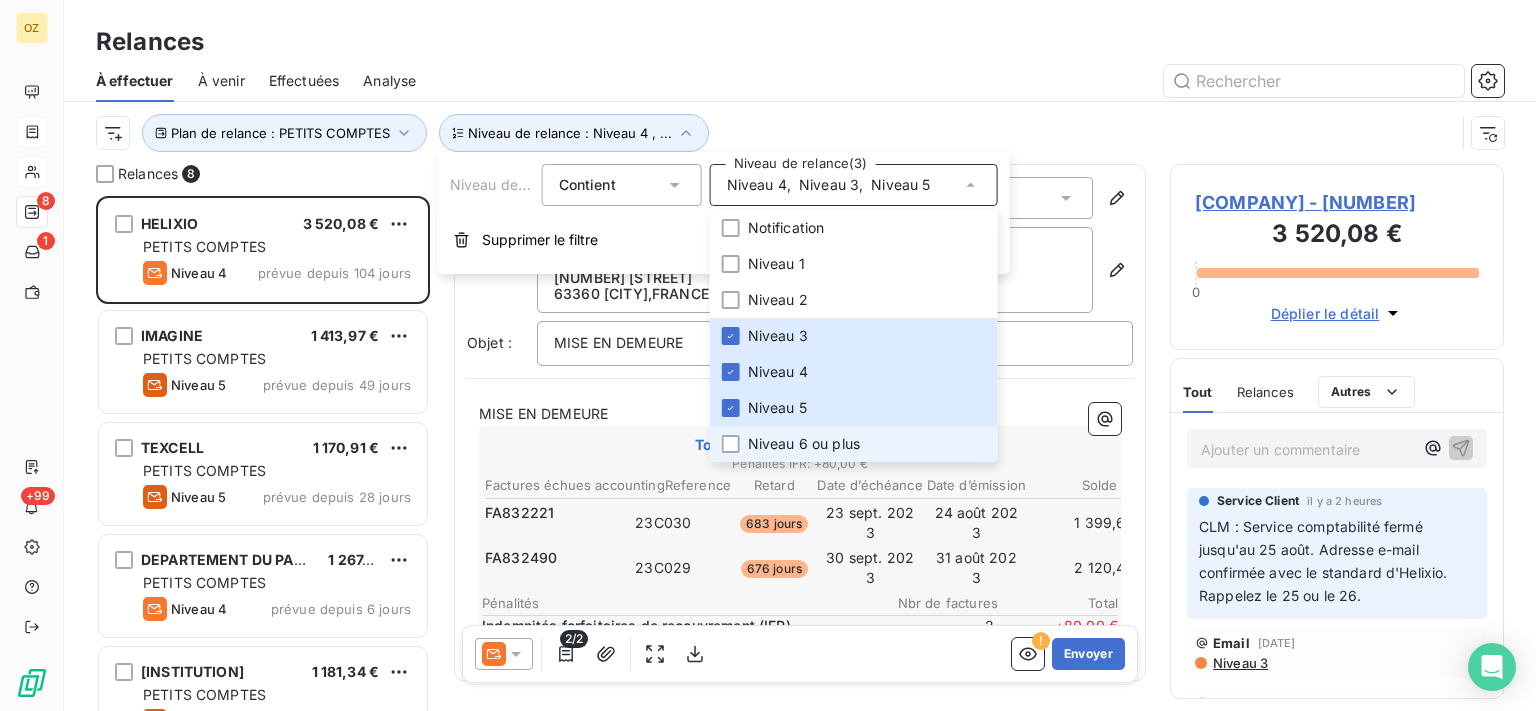 scroll, scrollTop: 17, scrollLeft: 17, axis: both 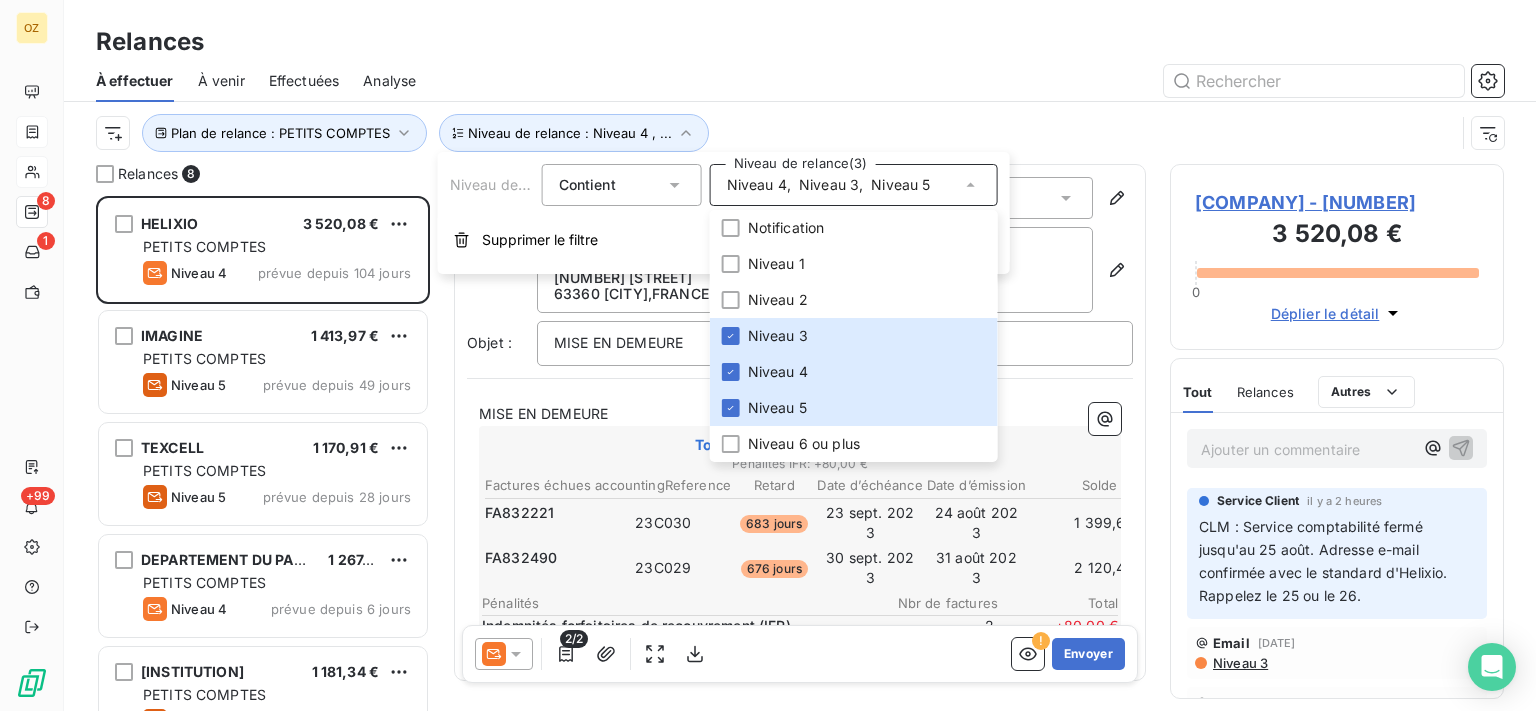 click at bounding box center [972, 81] 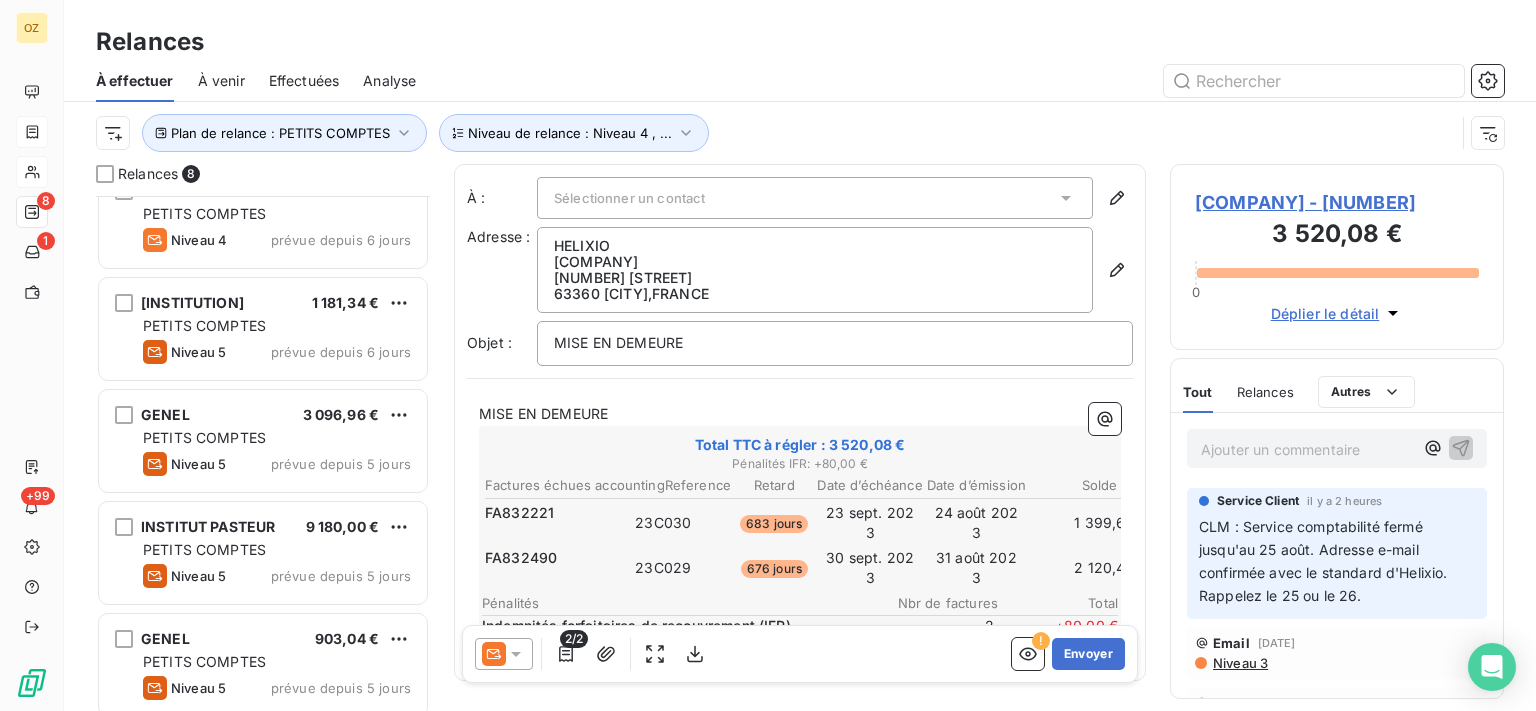 scroll, scrollTop: 381, scrollLeft: 0, axis: vertical 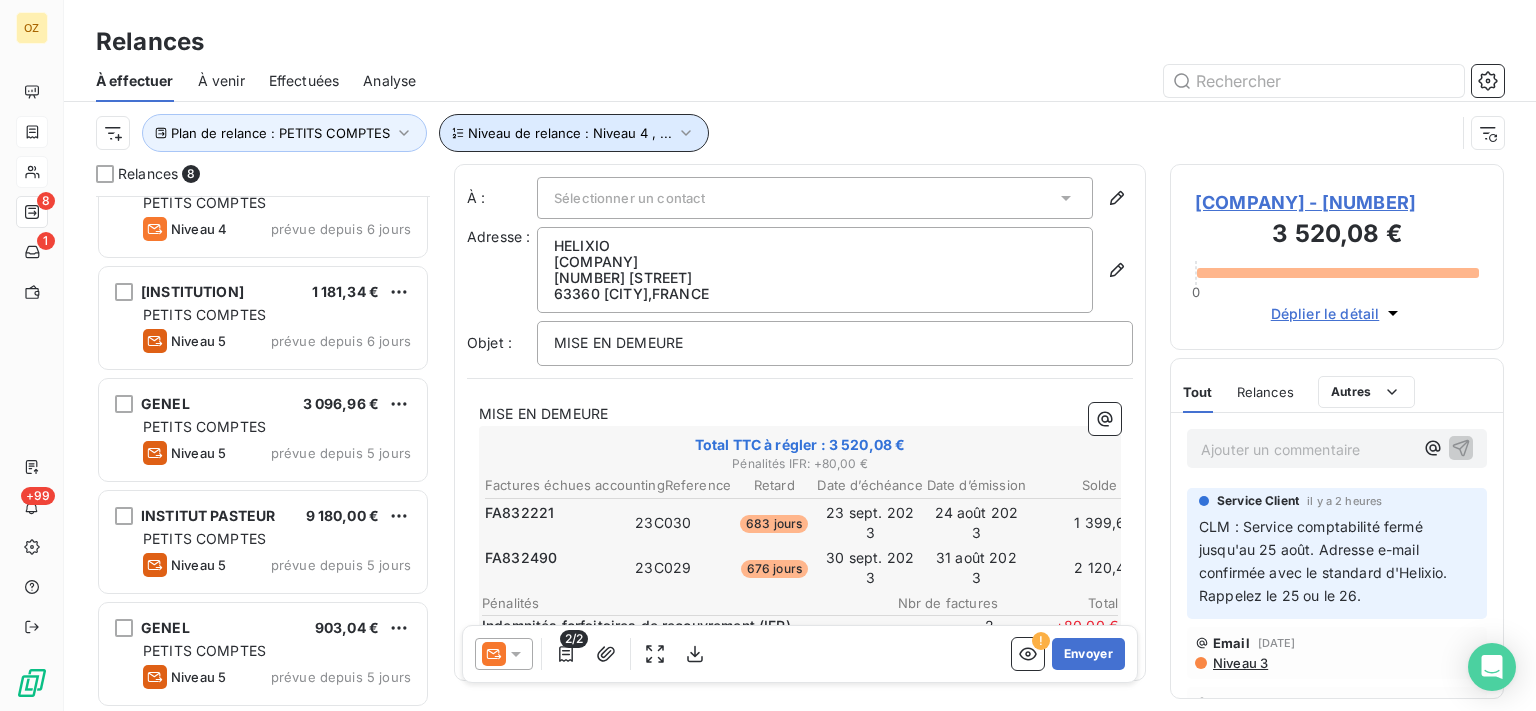 click 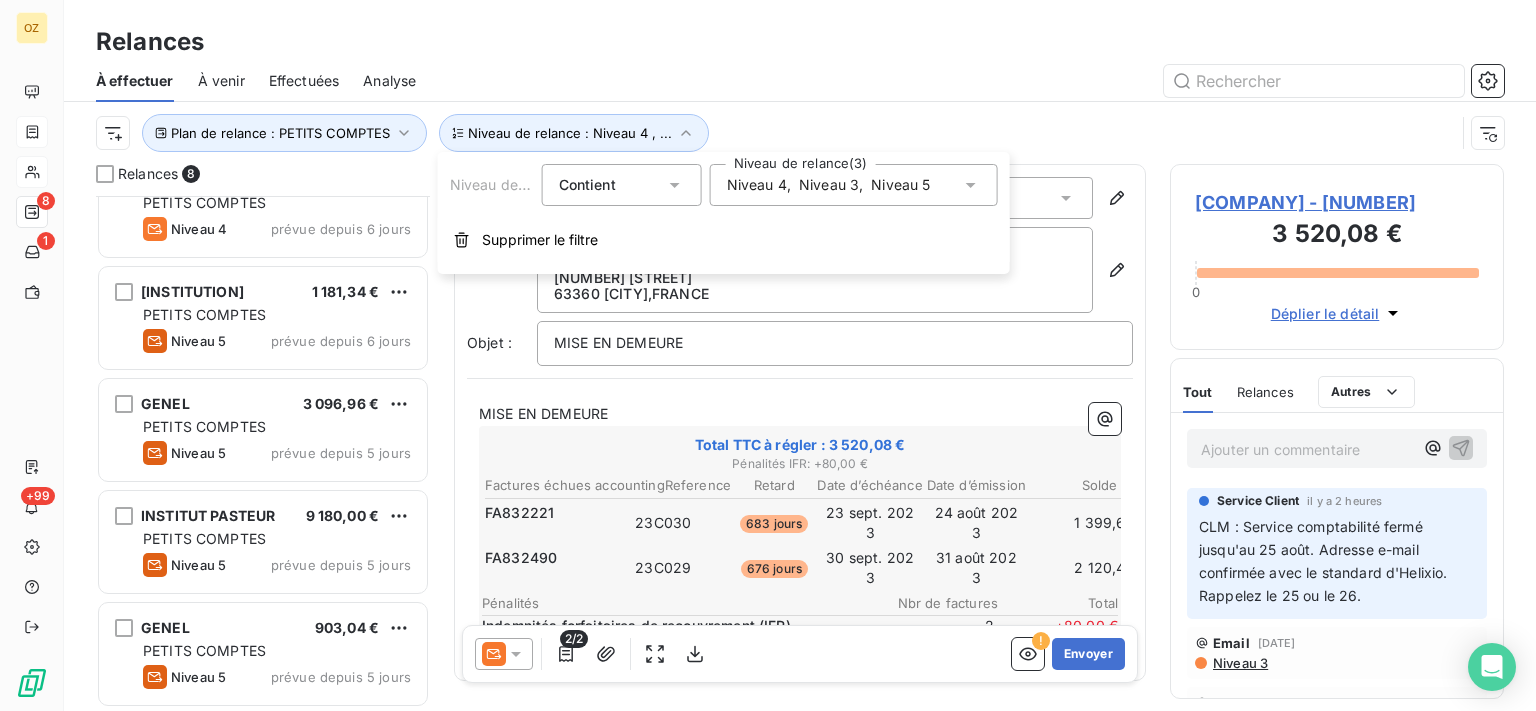 click on "," at bounding box center (789, 185) 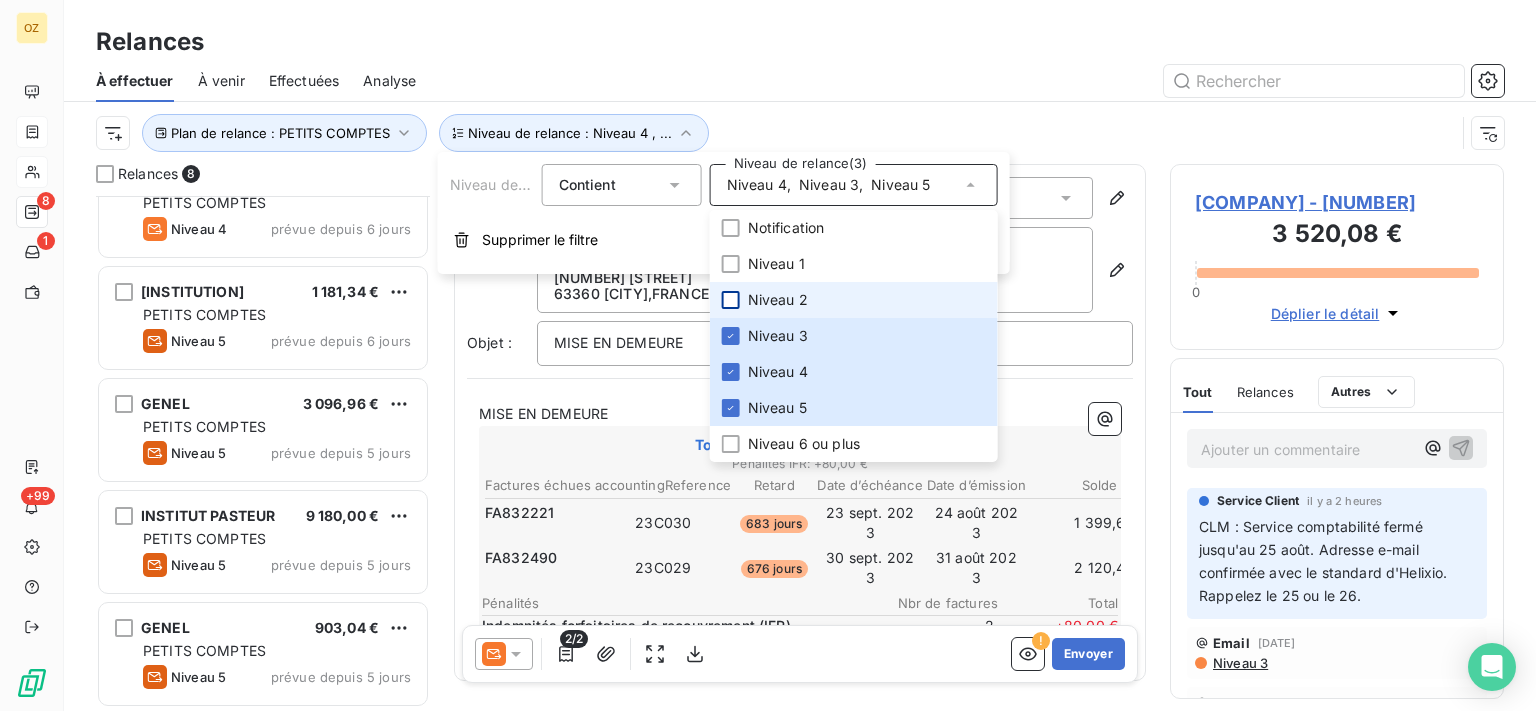 click at bounding box center (731, 300) 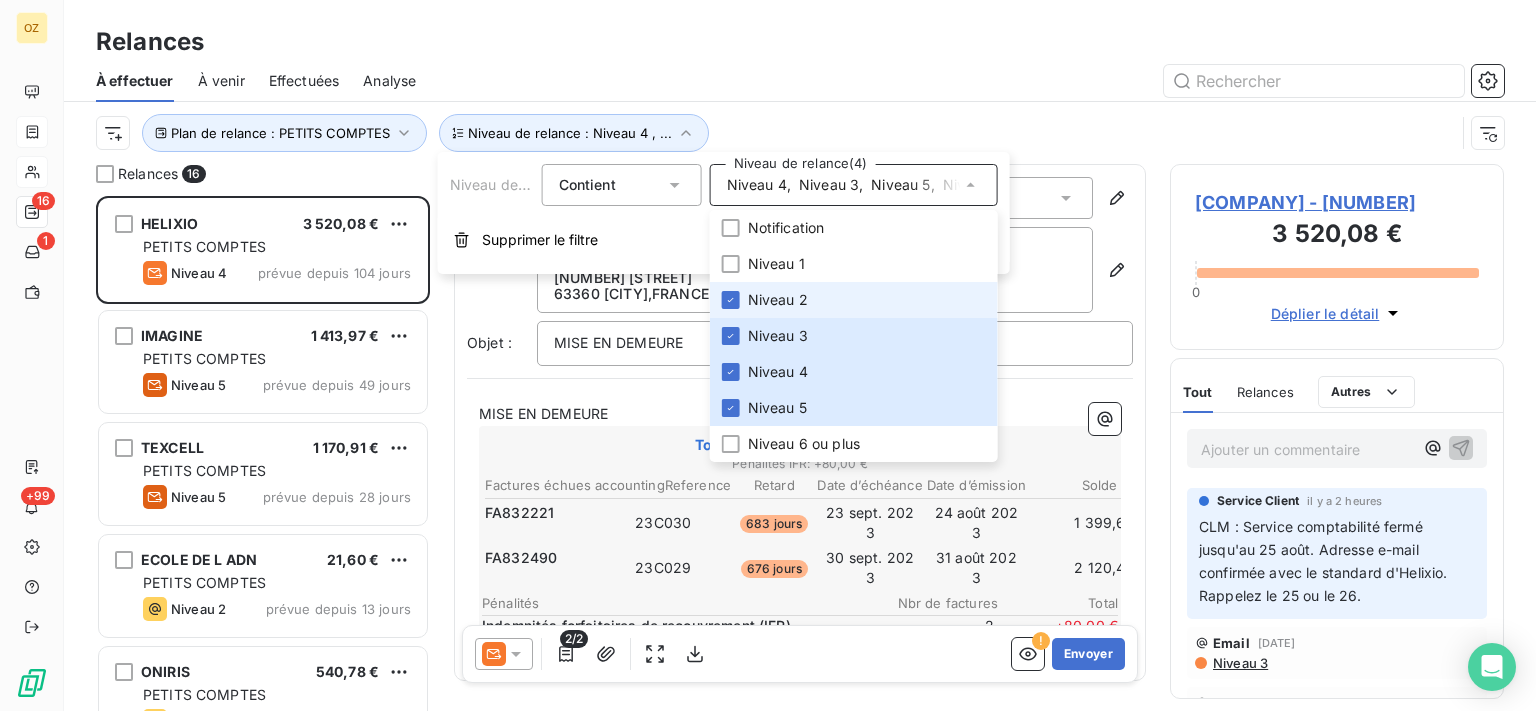 scroll, scrollTop: 17, scrollLeft: 17, axis: both 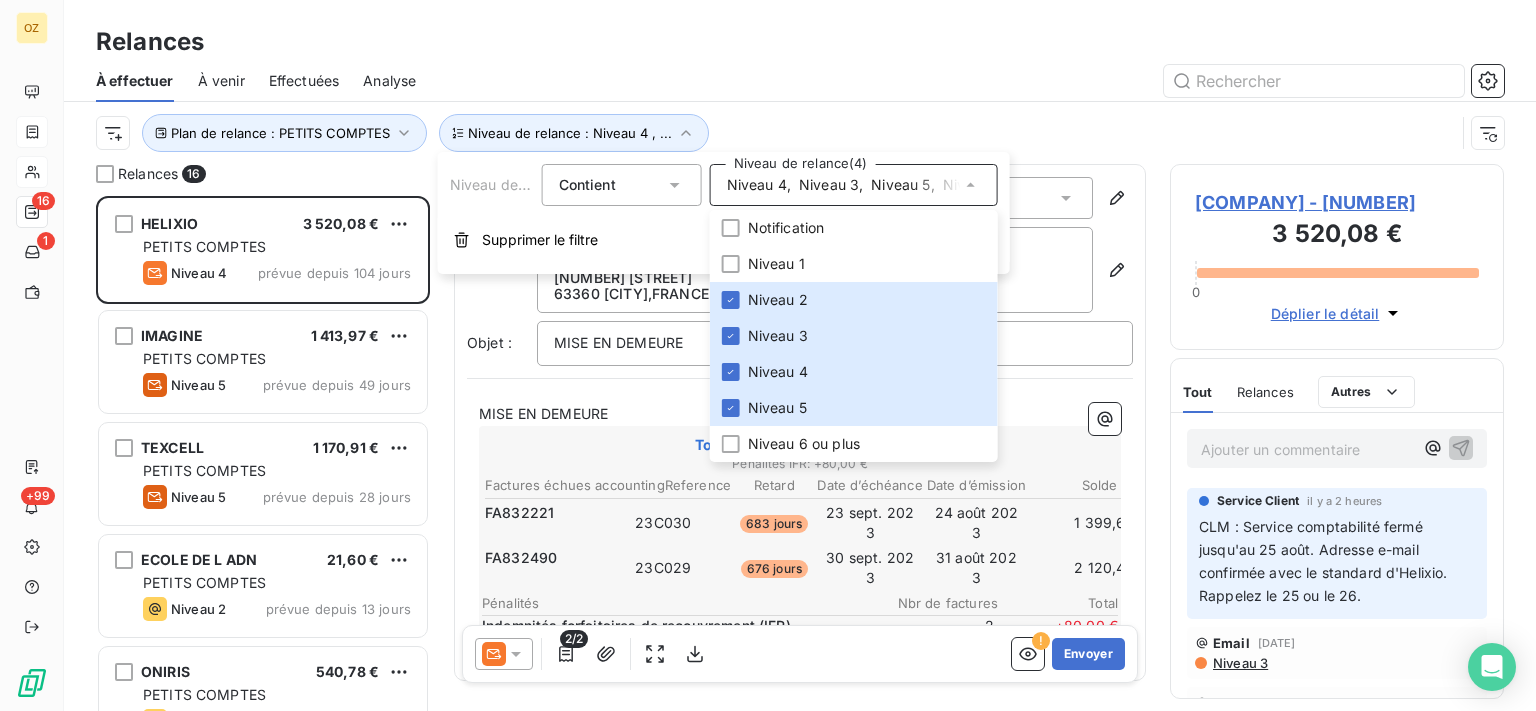 click at bounding box center [972, 81] 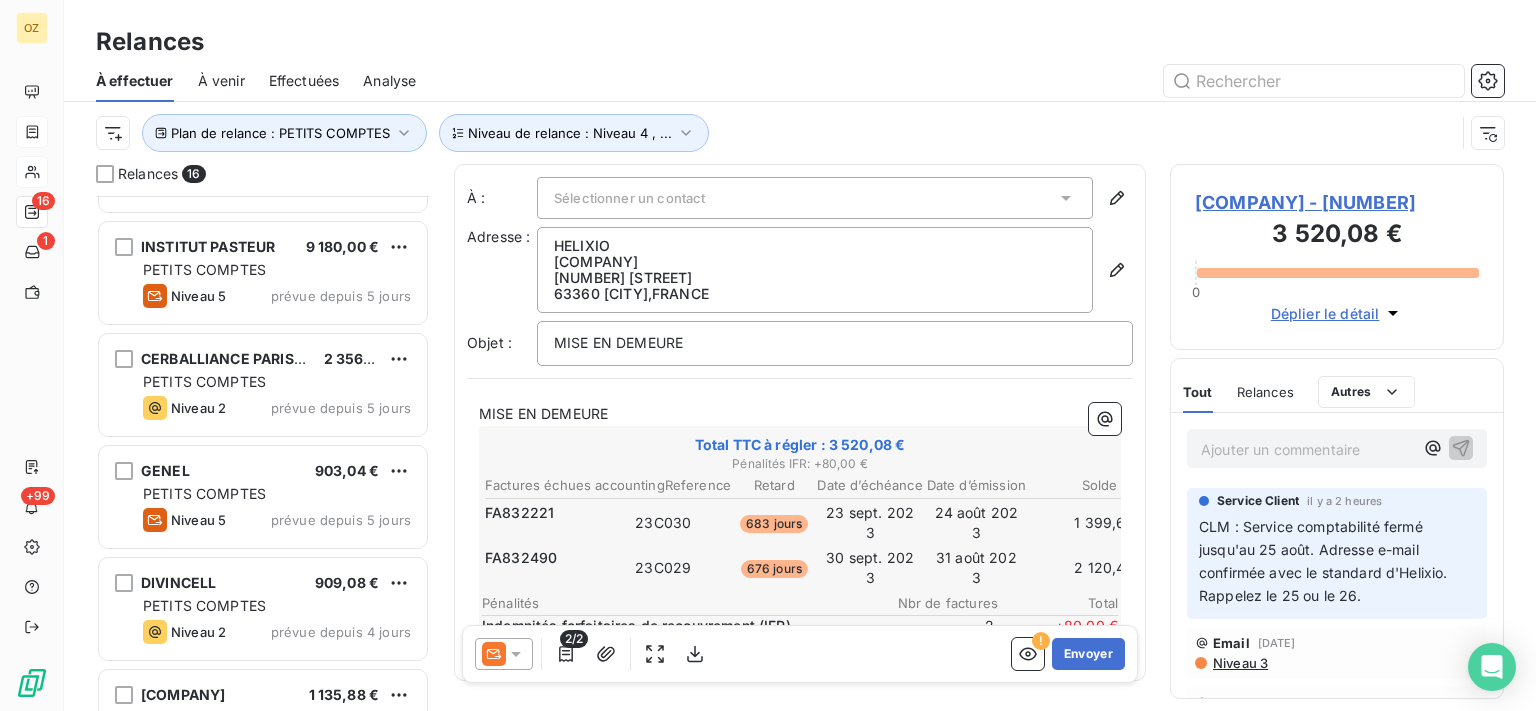 scroll, scrollTop: 1277, scrollLeft: 0, axis: vertical 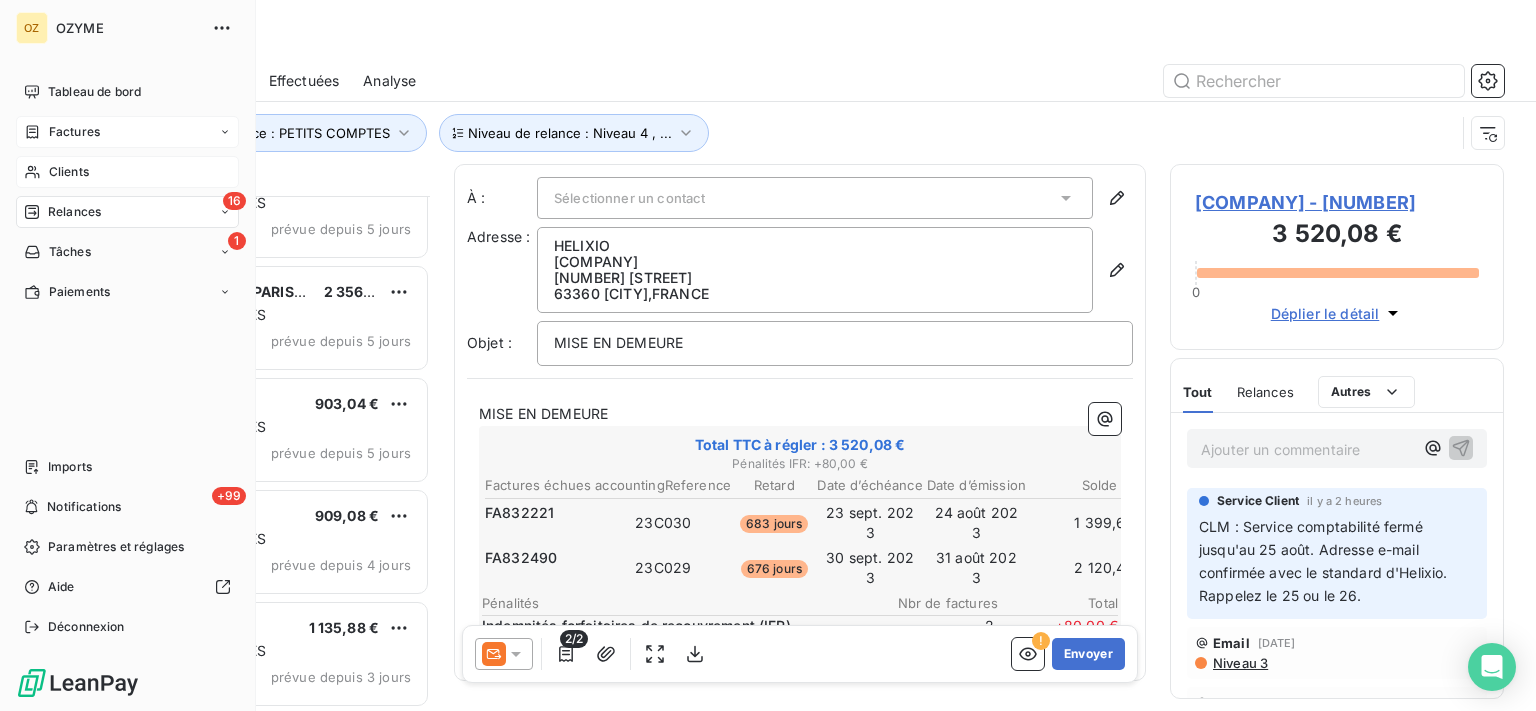click on "Relances" at bounding box center [74, 212] 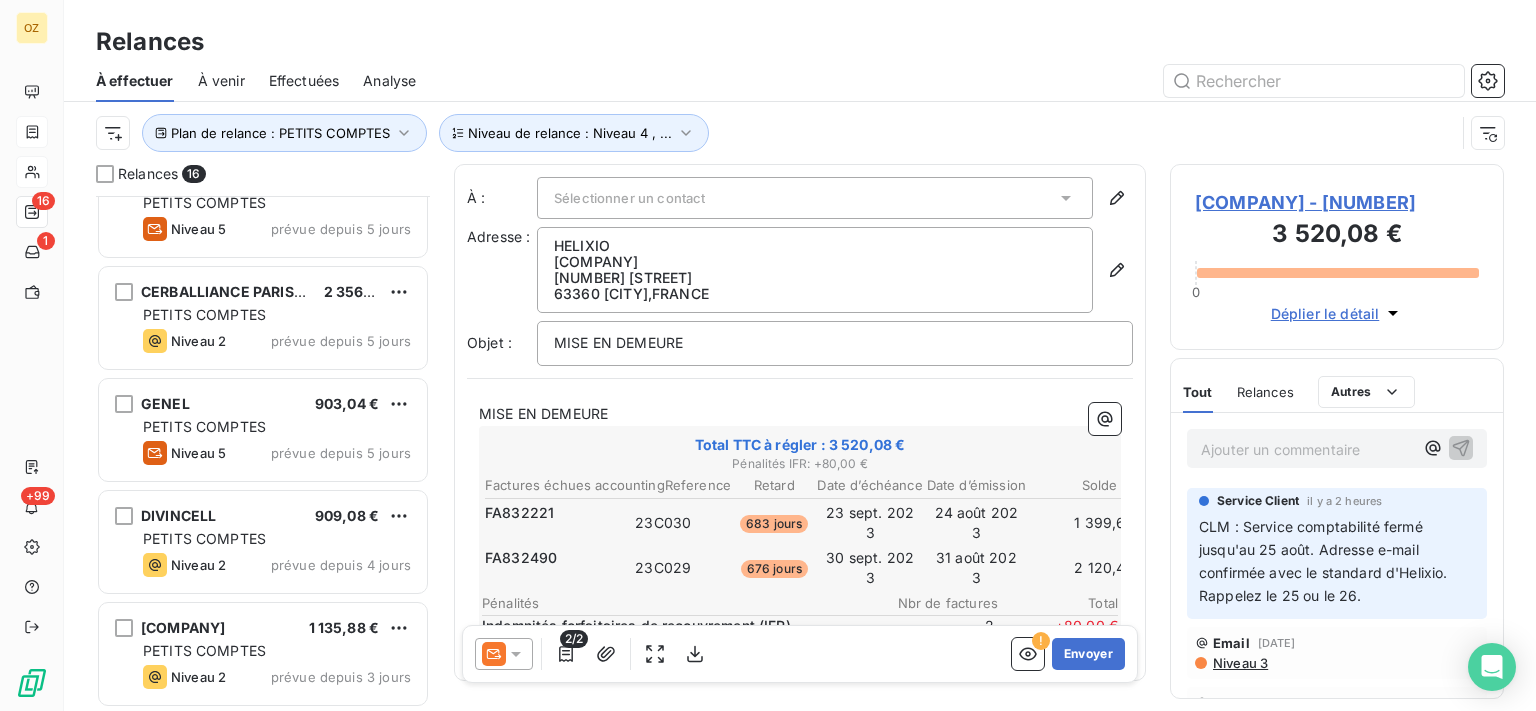 click on "Relances" at bounding box center [800, 42] 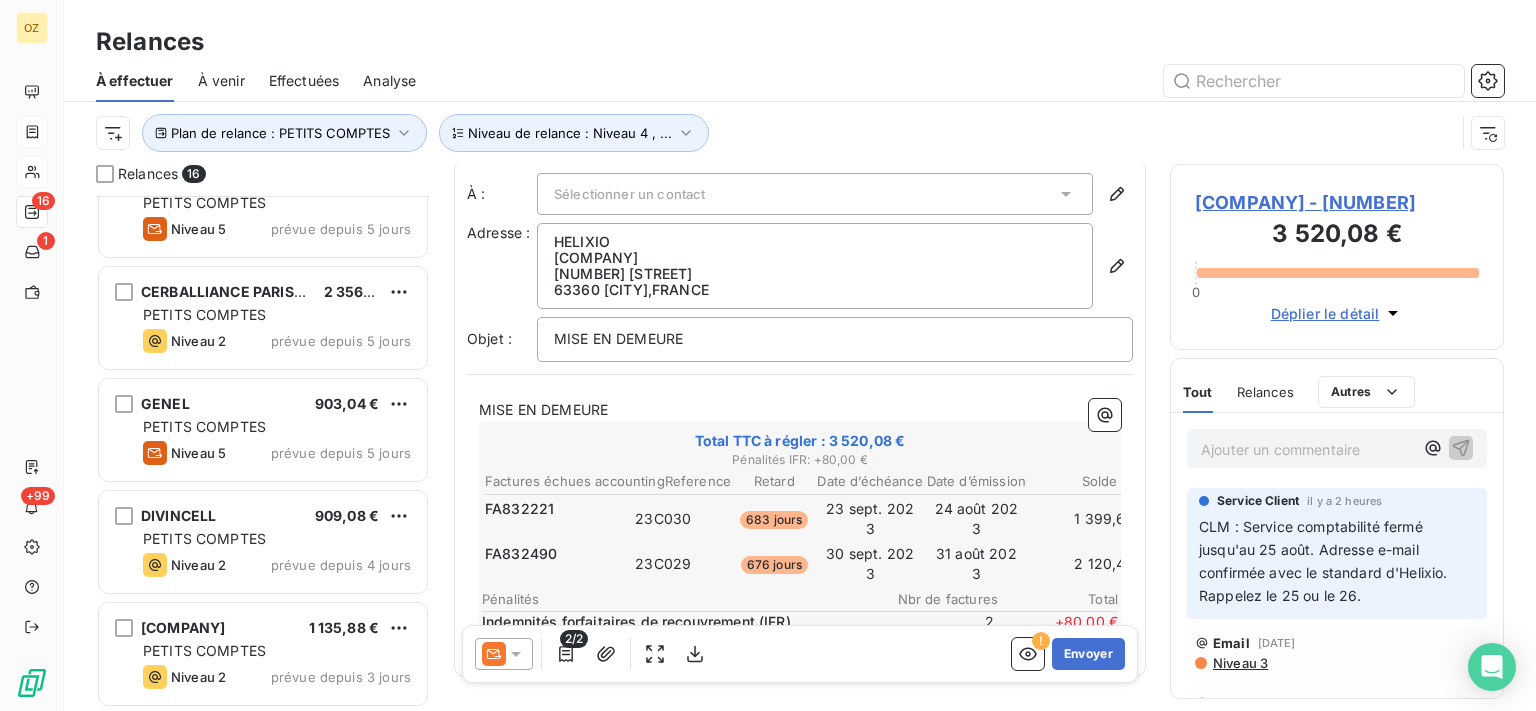 scroll, scrollTop: 0, scrollLeft: 0, axis: both 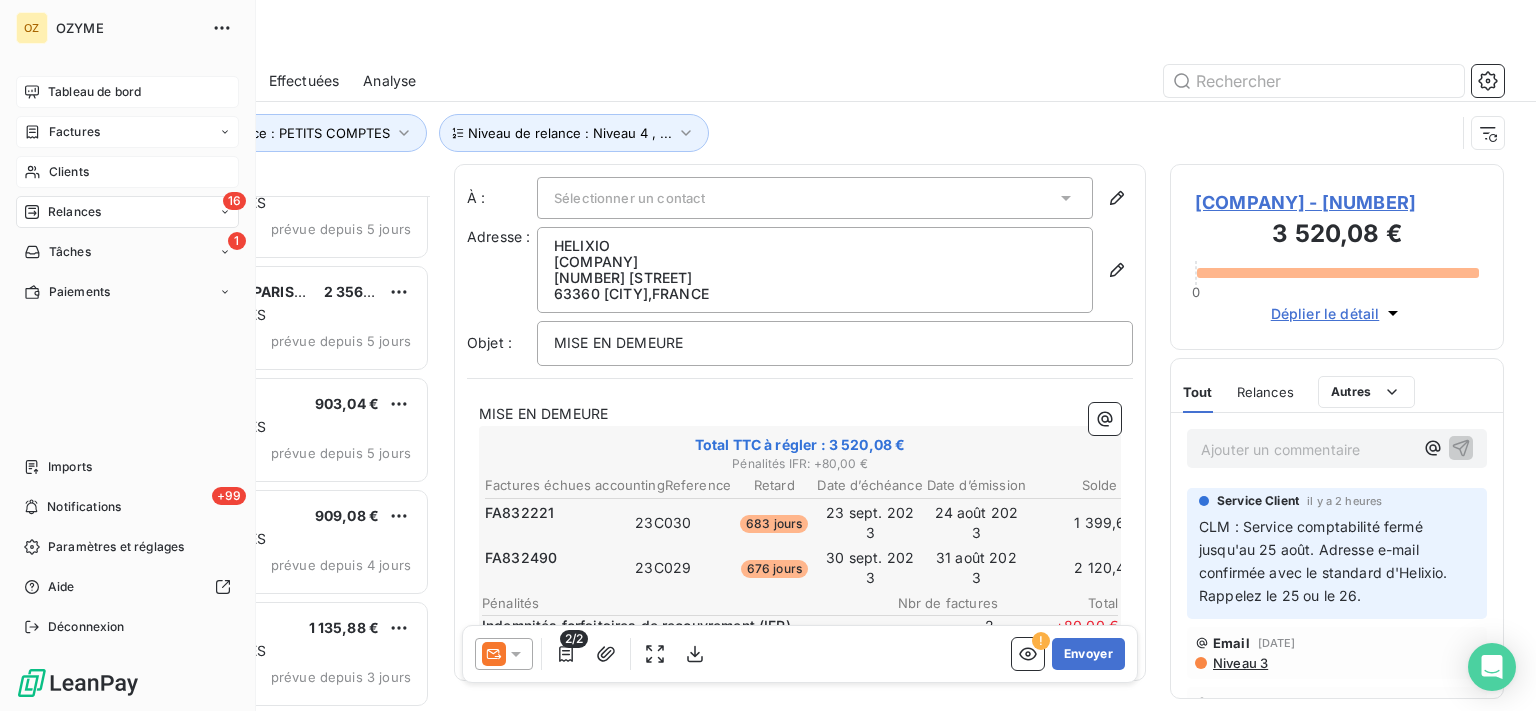 click on "Tableau de bord" at bounding box center [94, 92] 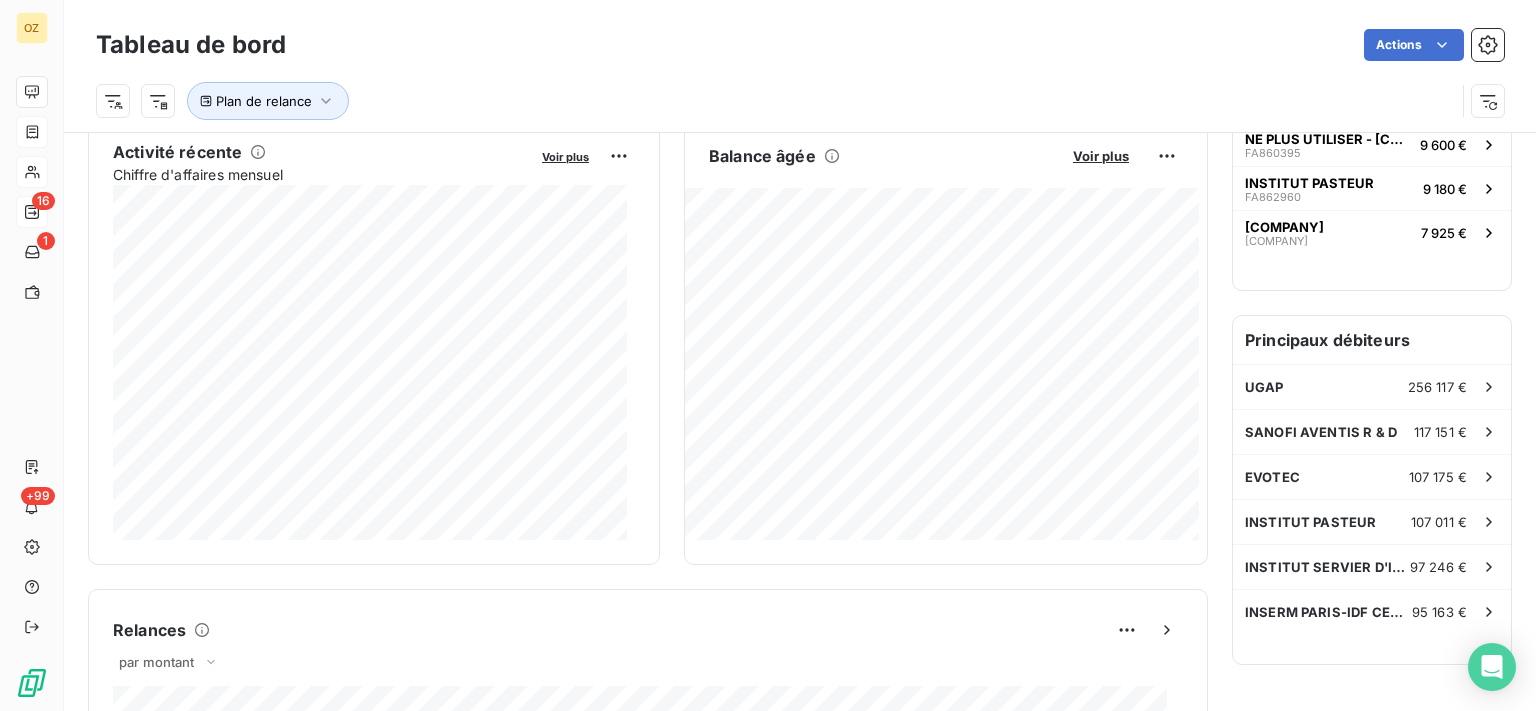scroll, scrollTop: 0, scrollLeft: 0, axis: both 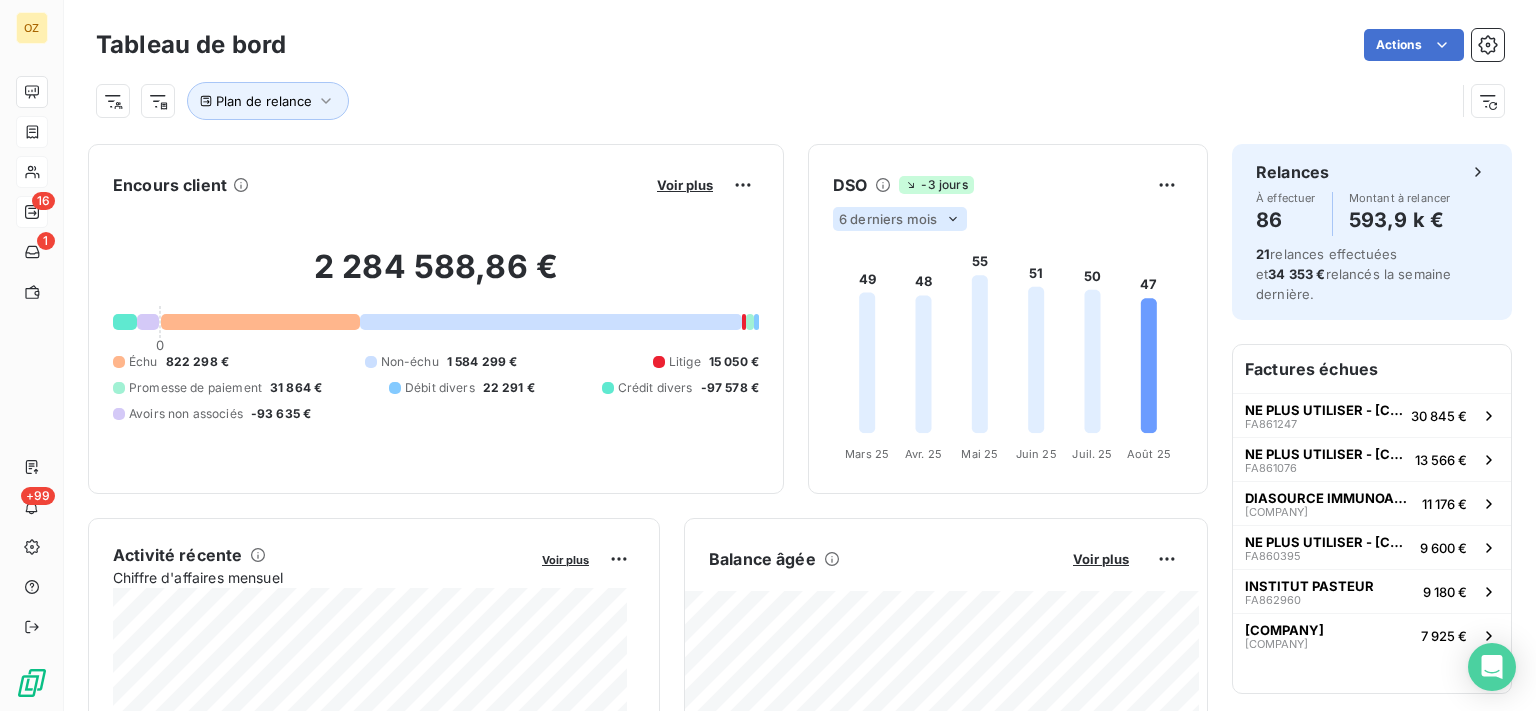 click 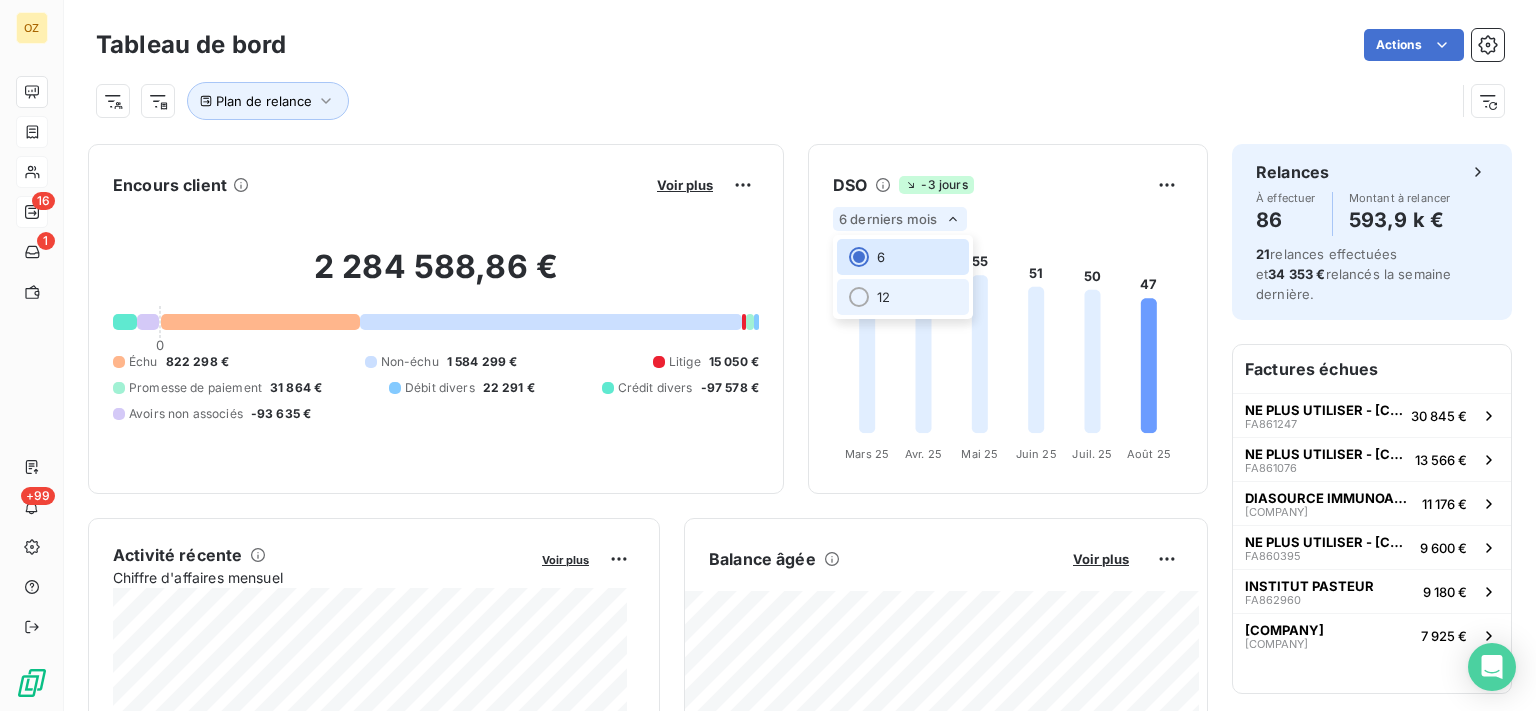 click on "12" at bounding box center (903, 297) 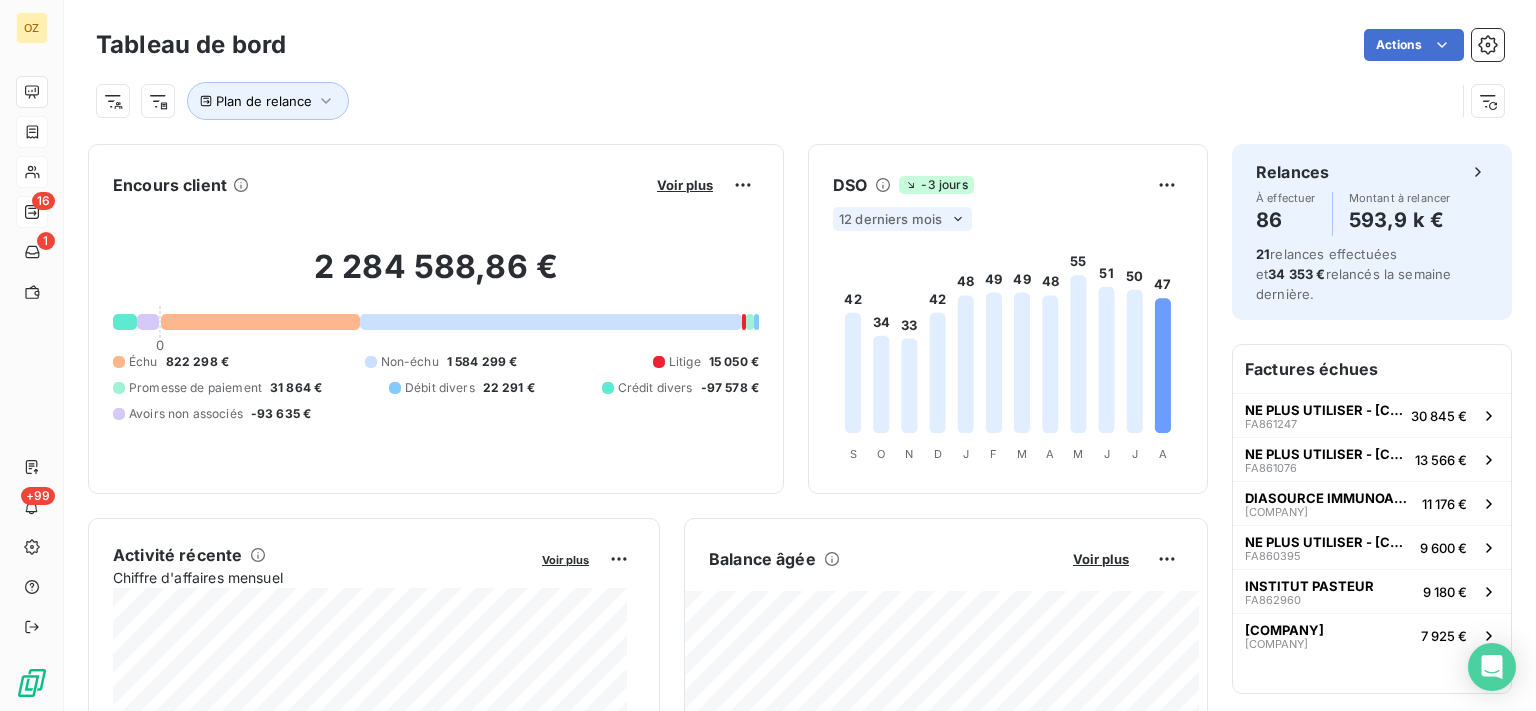 click on "DSO -3 jours 12 derniers mois 42 34 33 42 48 49 49 48 55 51 50 47 S S O O N N D D J J F F M M A A M M J J J J A A" at bounding box center [1008, 319] 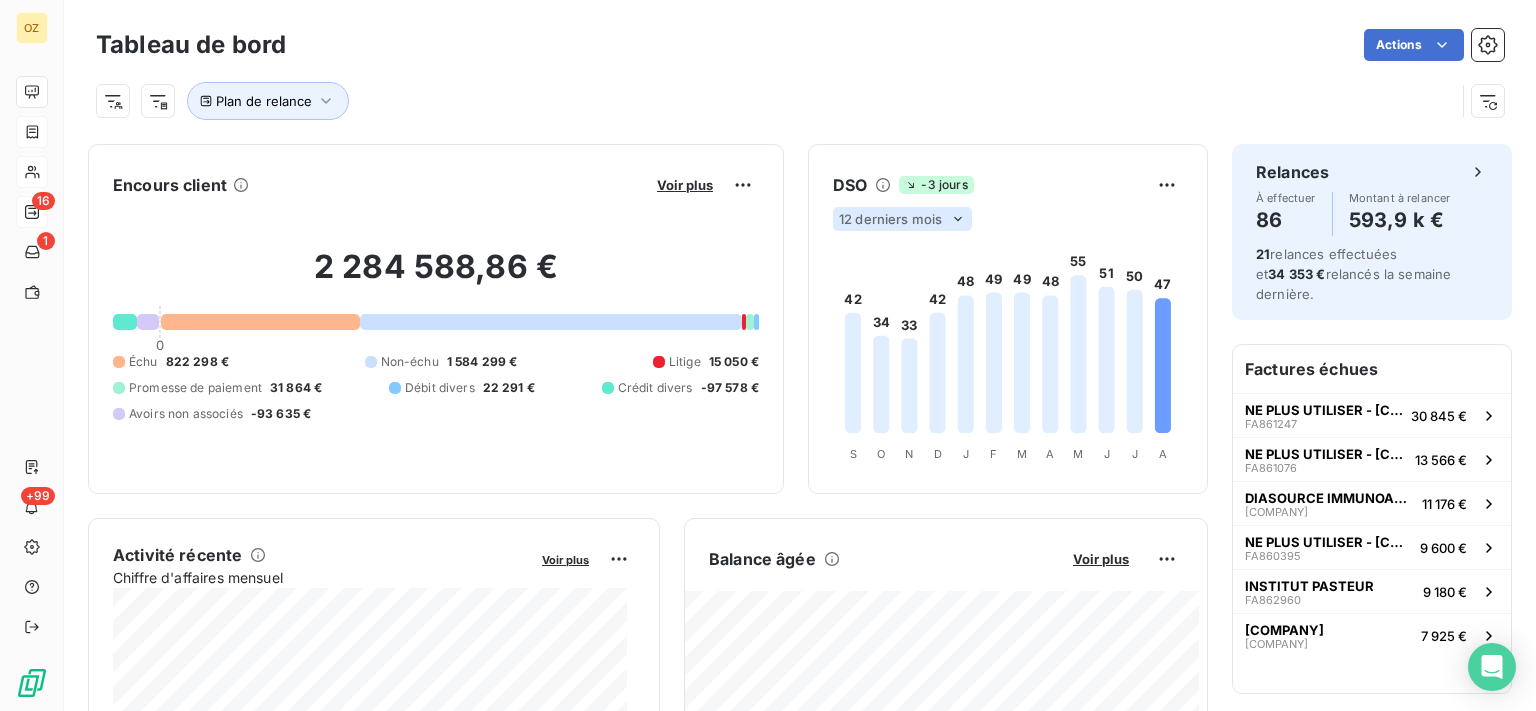 click on "12 derniers mois" at bounding box center (890, 219) 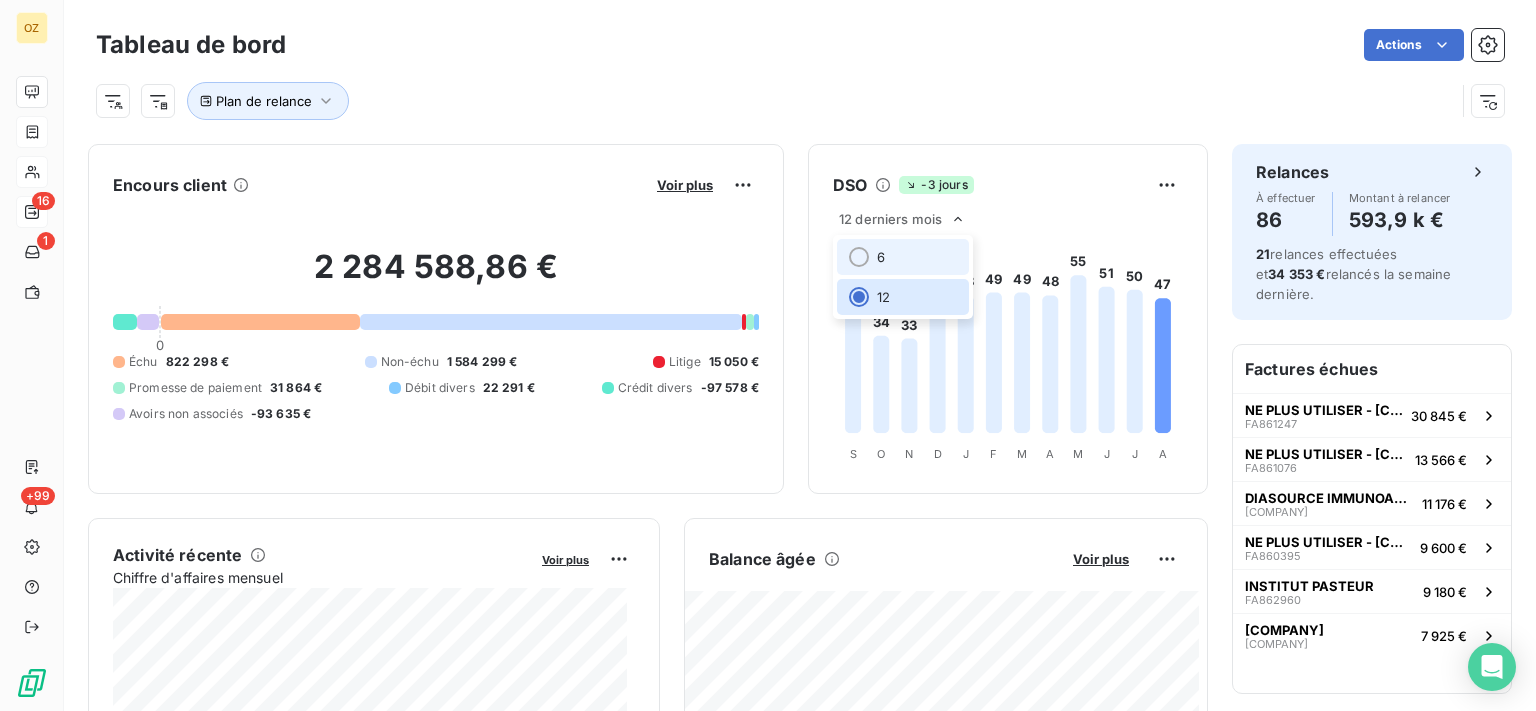 click on "6" at bounding box center (903, 257) 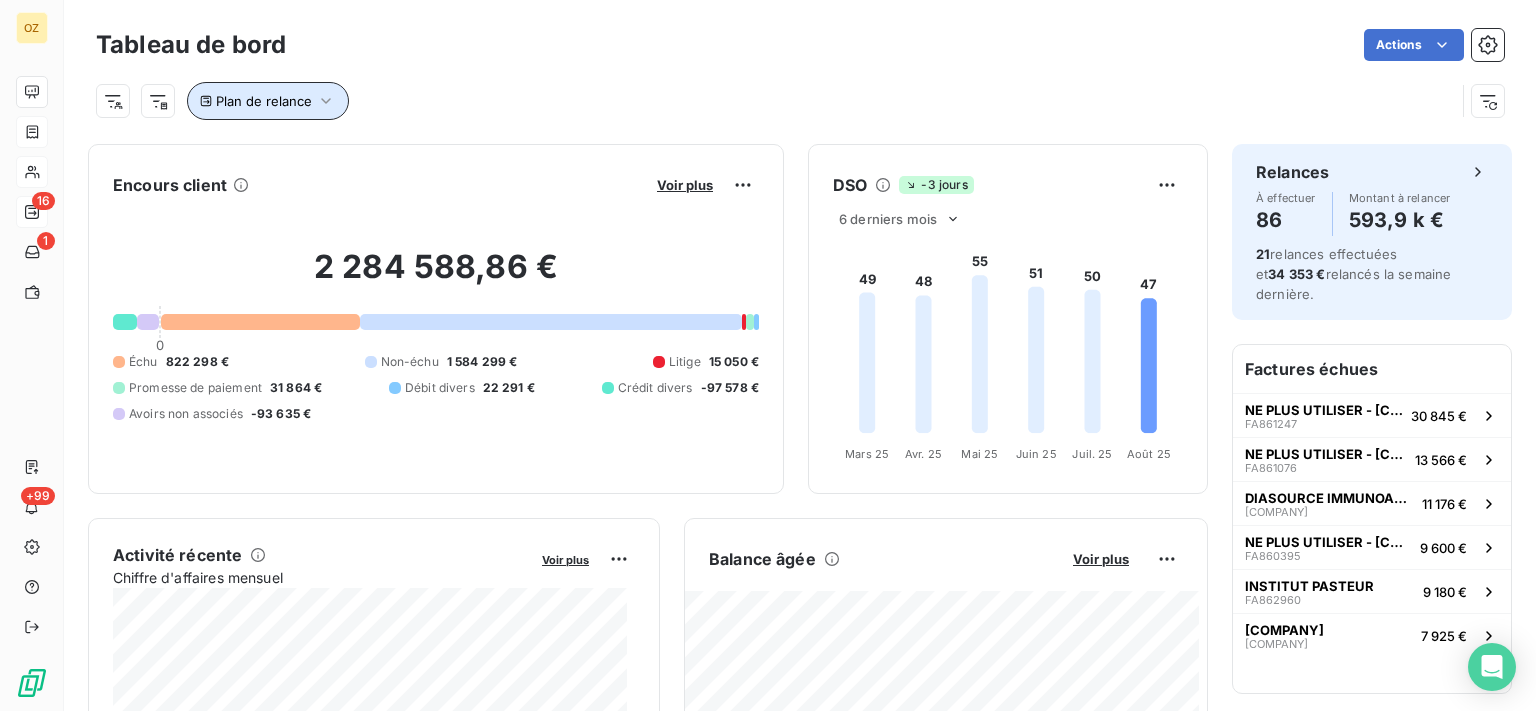 click on "Plan de relance" at bounding box center [268, 101] 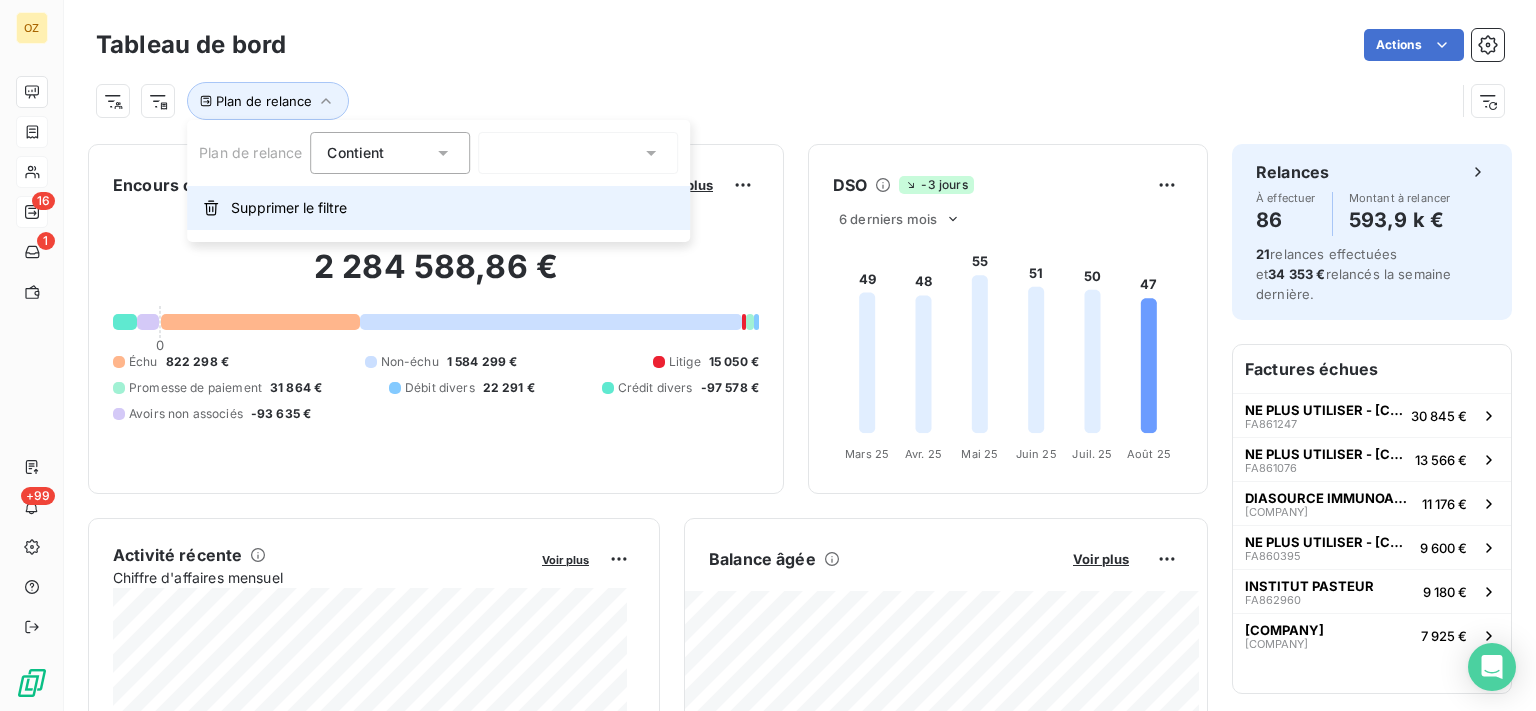 click on "Supprimer le filtre" at bounding box center [289, 208] 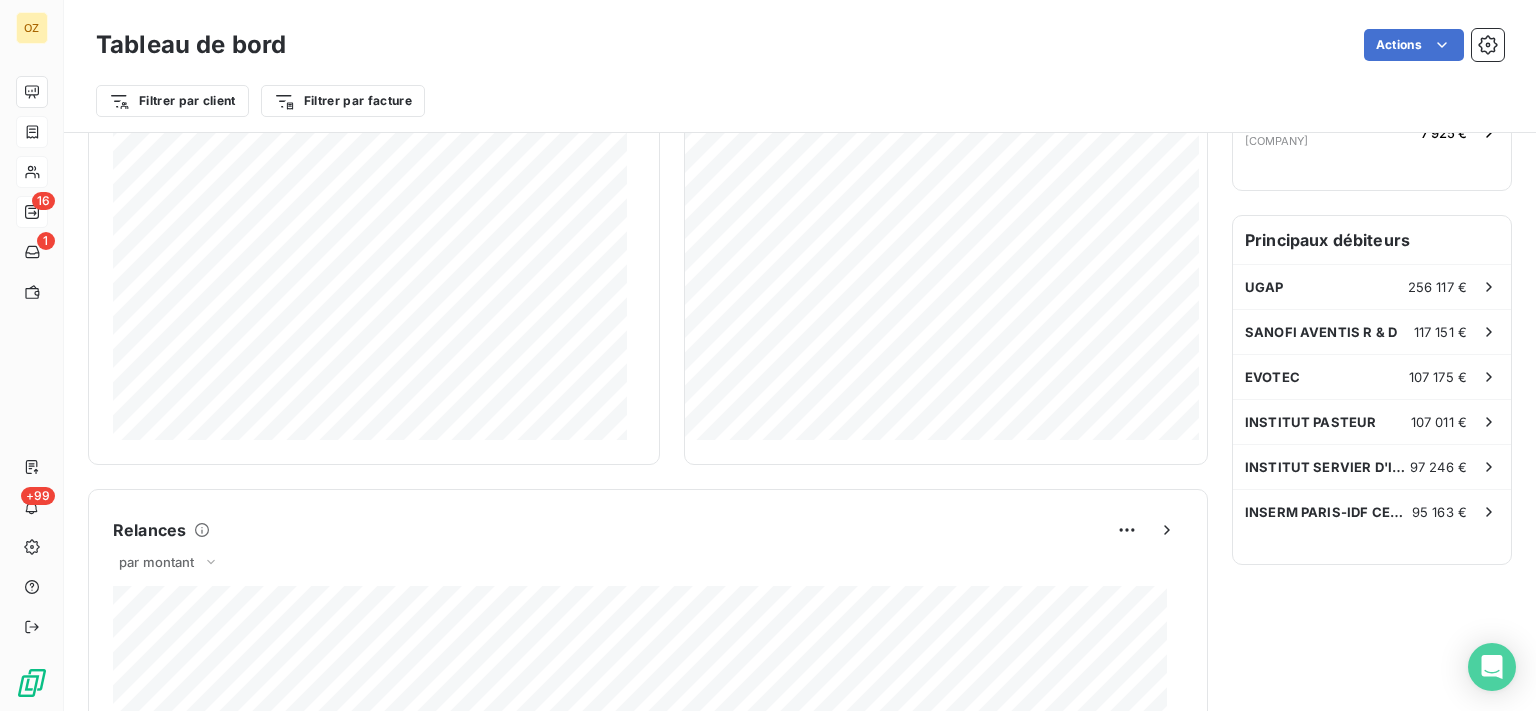 scroll, scrollTop: 0, scrollLeft: 0, axis: both 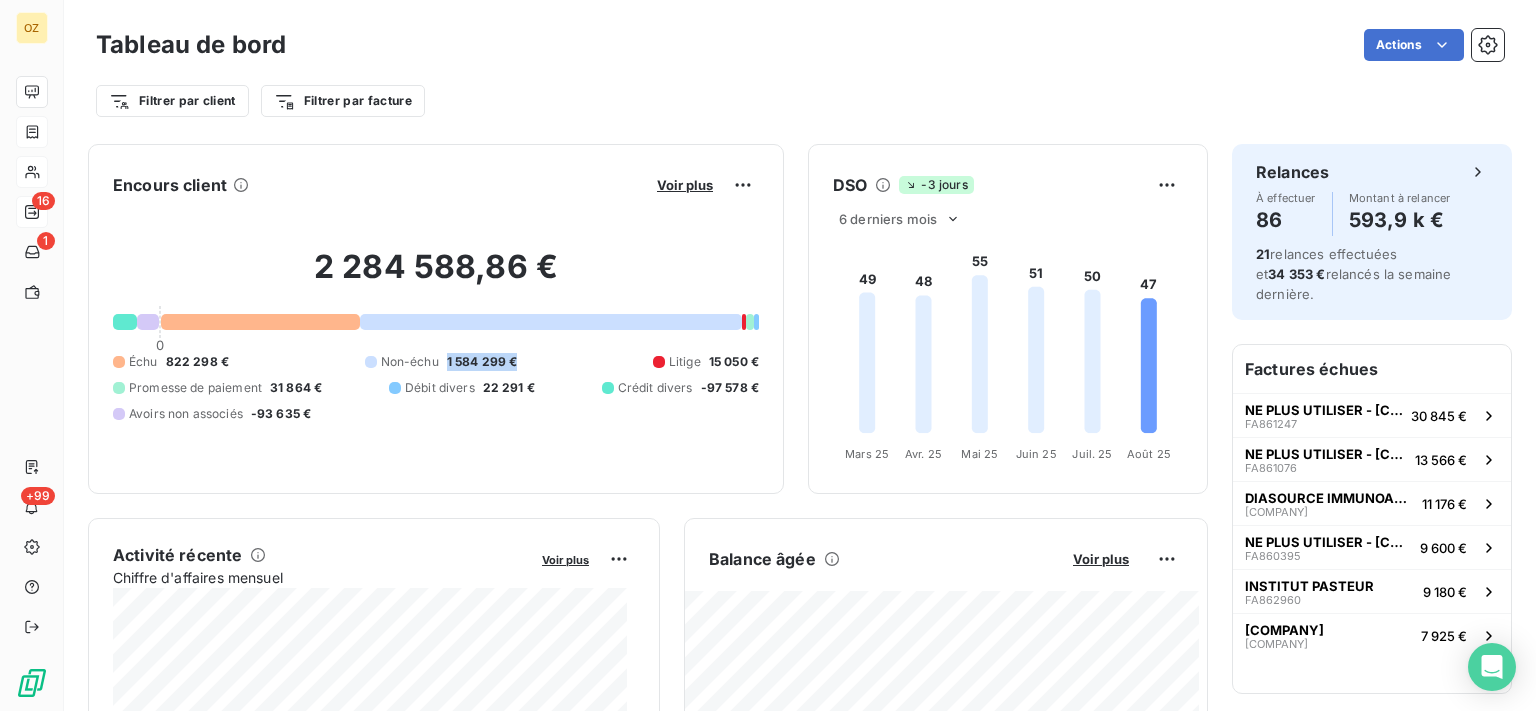 drag, startPoint x: 439, startPoint y: 362, endPoint x: 517, endPoint y: 362, distance: 78 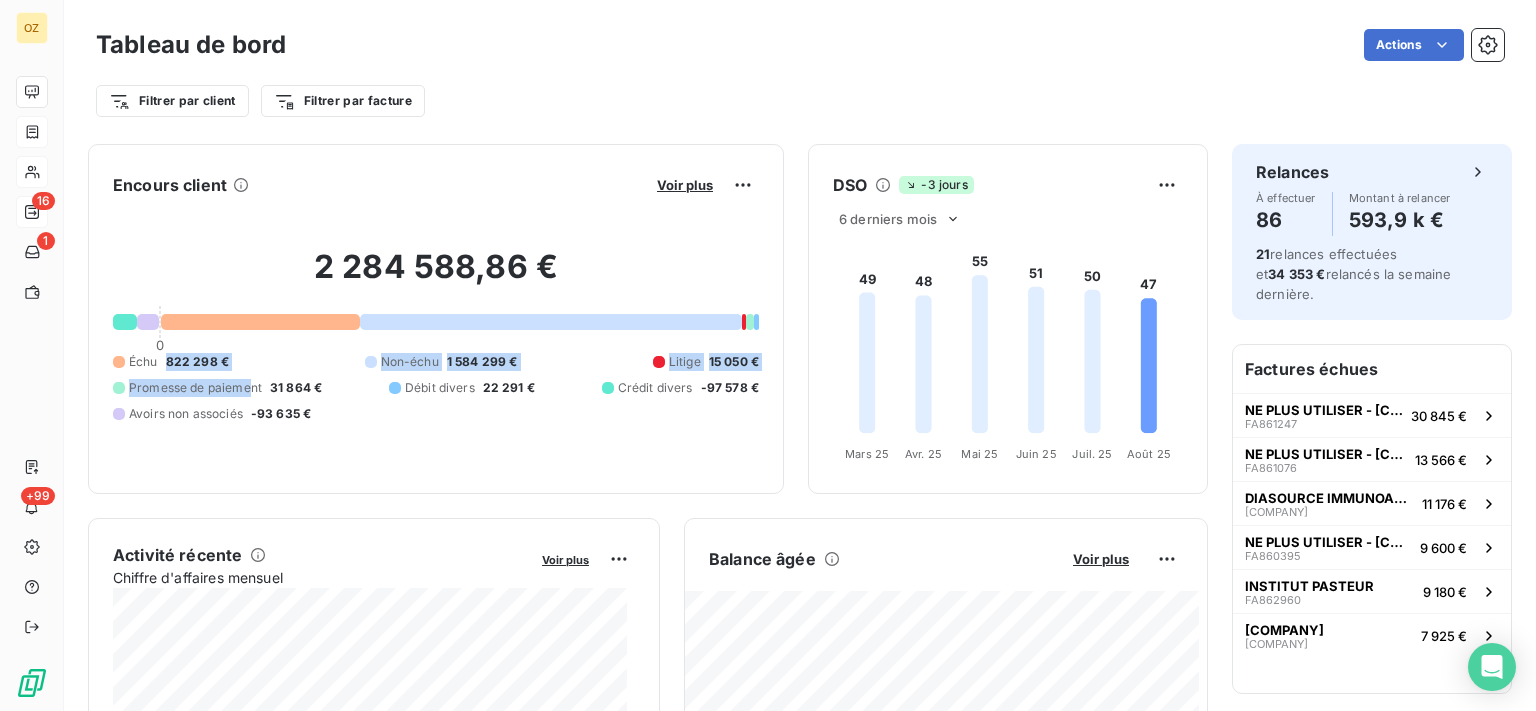 drag, startPoint x: 167, startPoint y: 364, endPoint x: 250, endPoint y: 363, distance: 83.00603 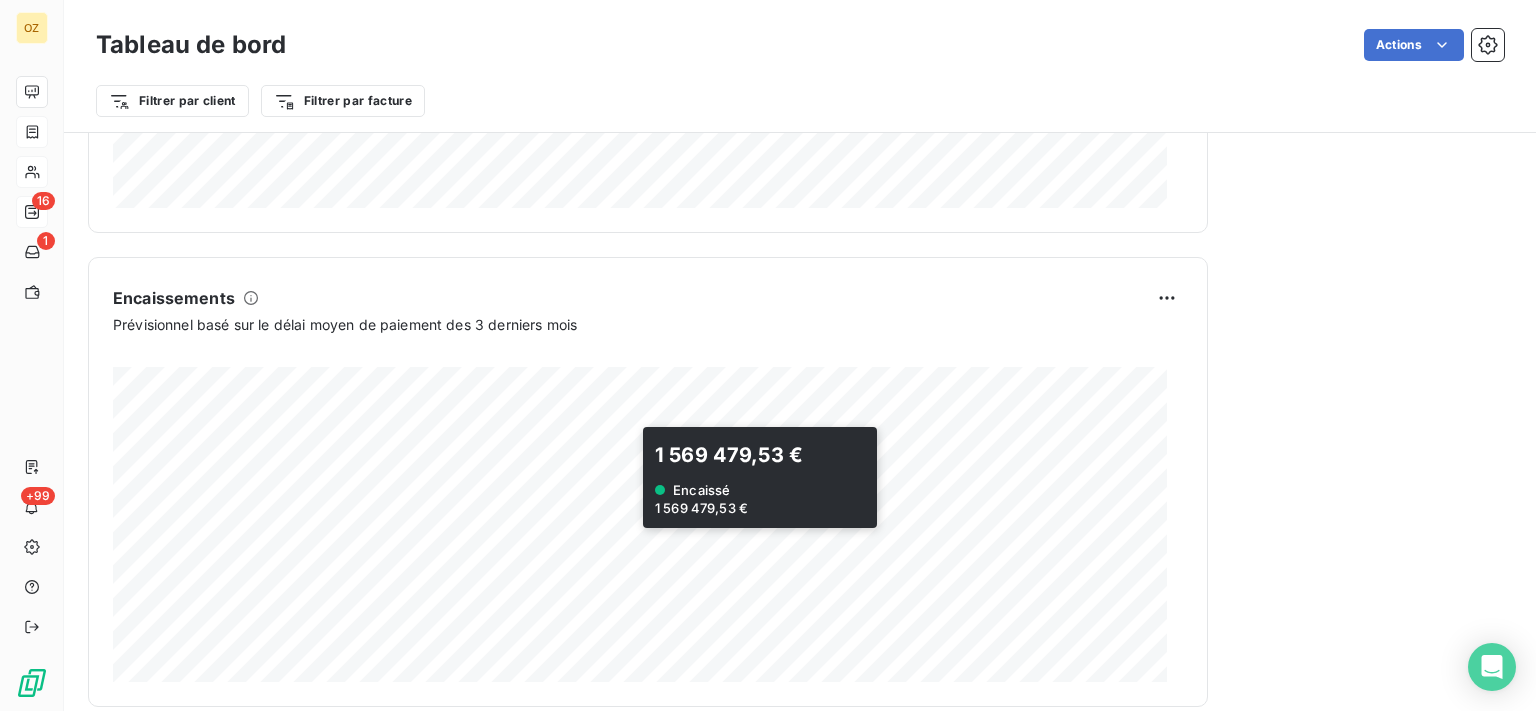 scroll, scrollTop: 1237, scrollLeft: 0, axis: vertical 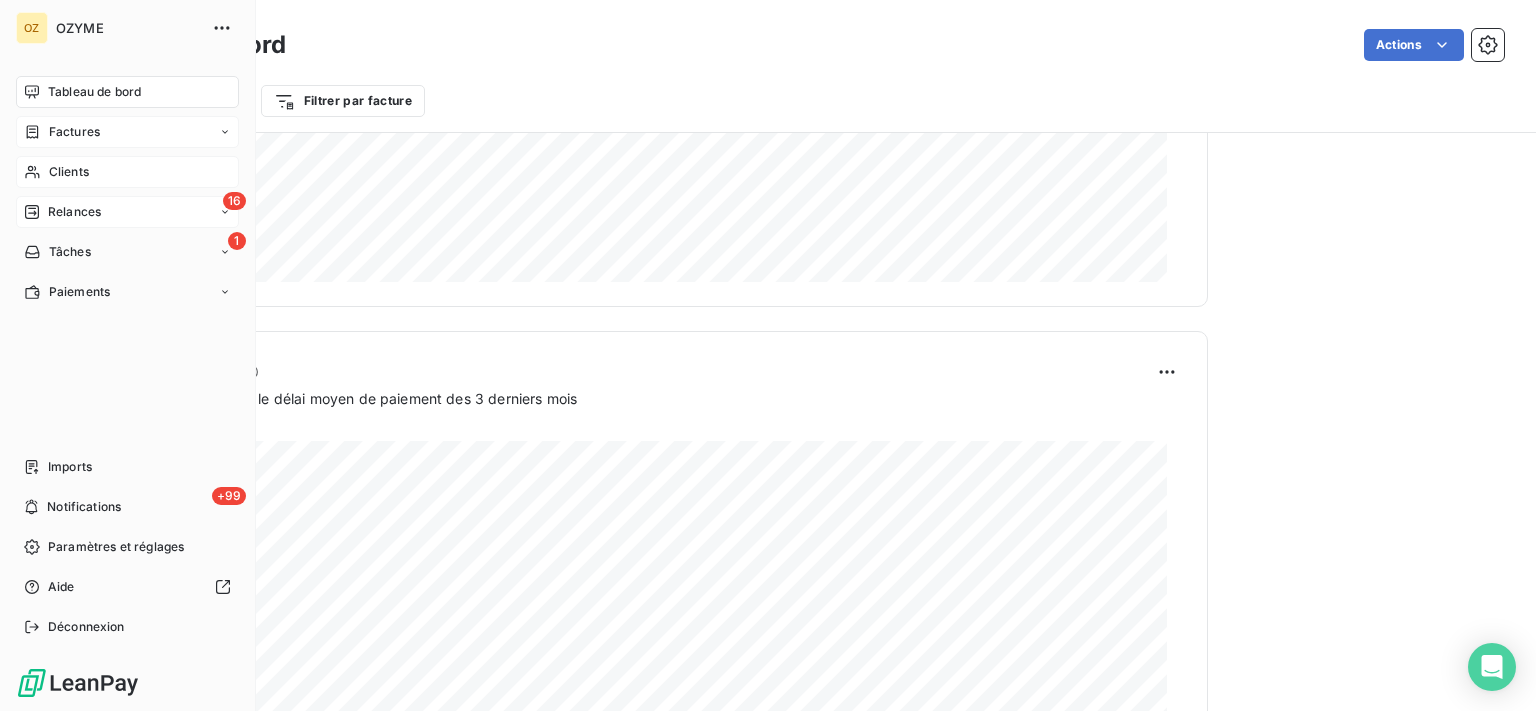 click 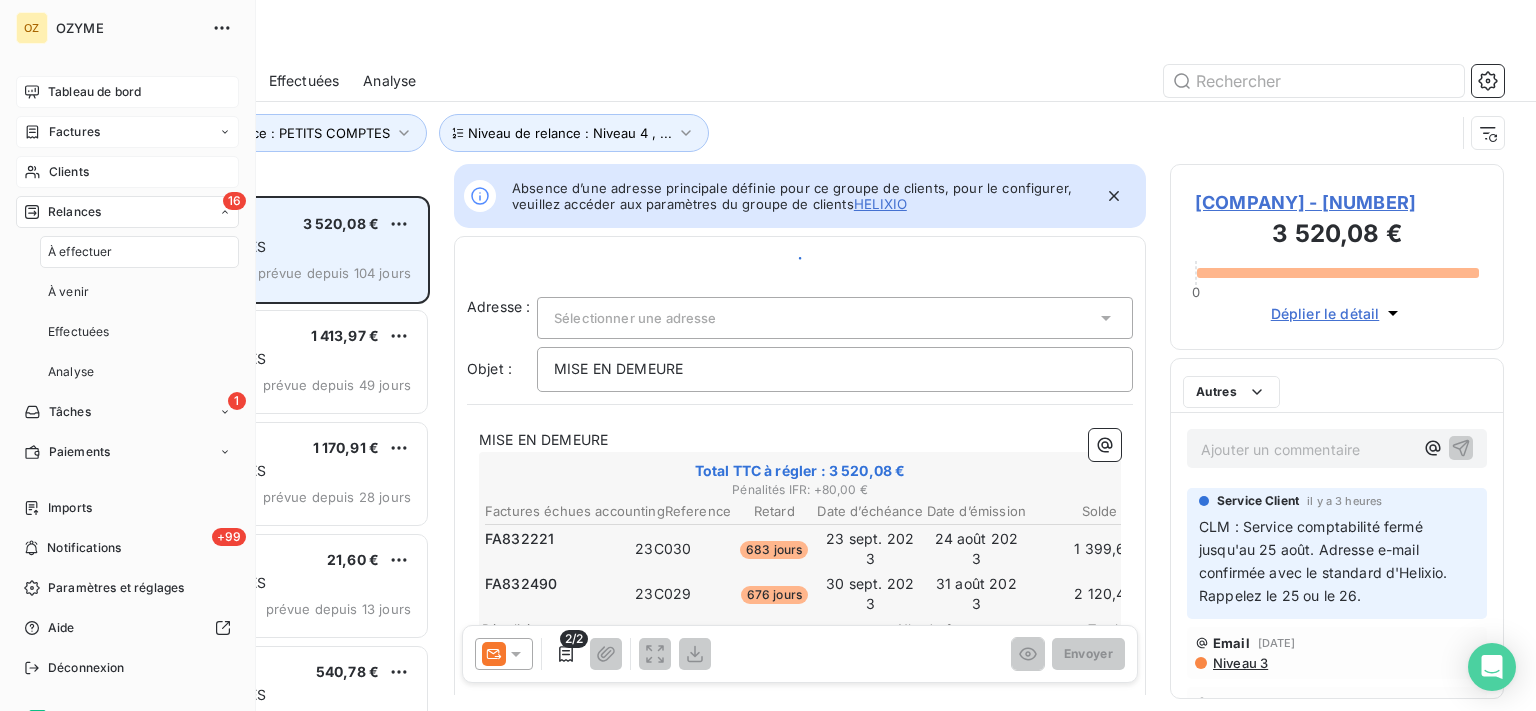 scroll, scrollTop: 17, scrollLeft: 17, axis: both 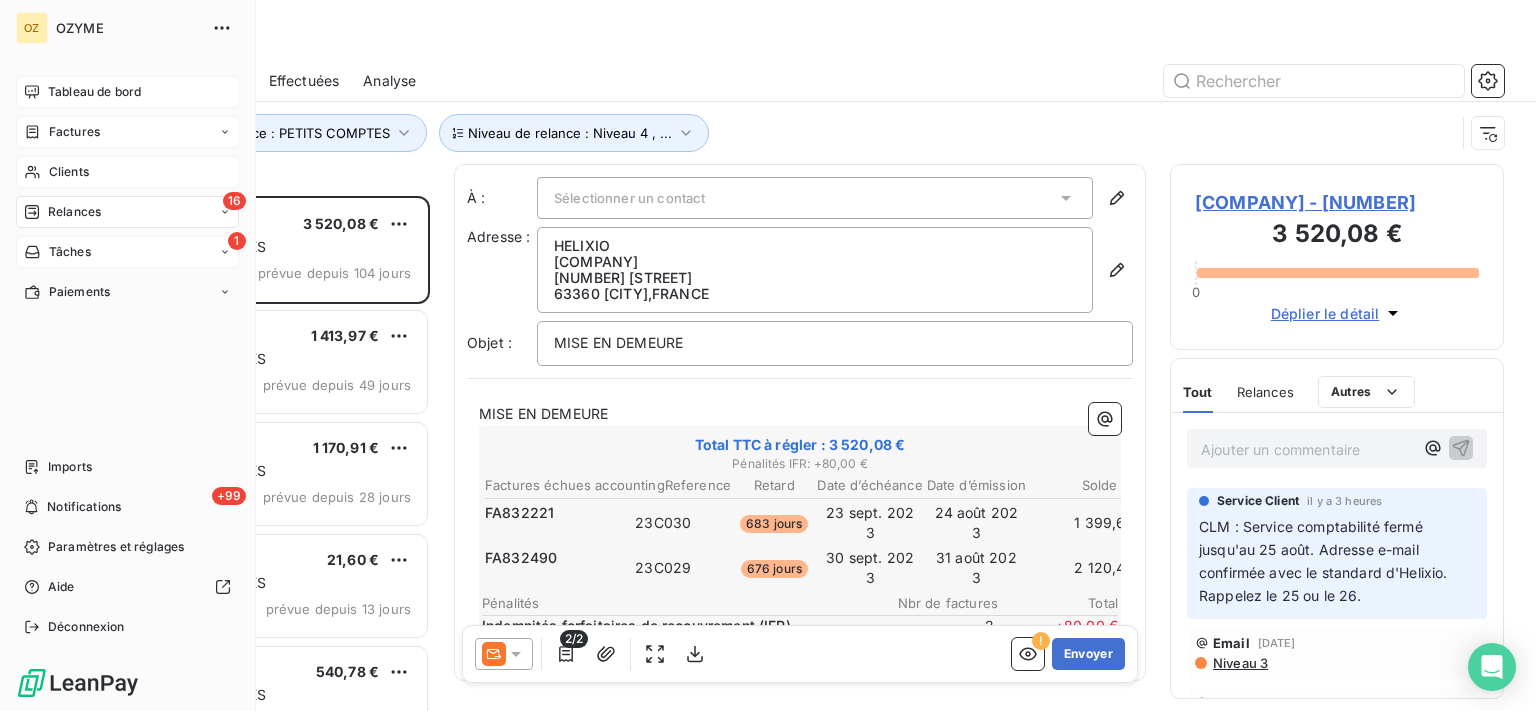 click on "1 Tâches" at bounding box center (127, 252) 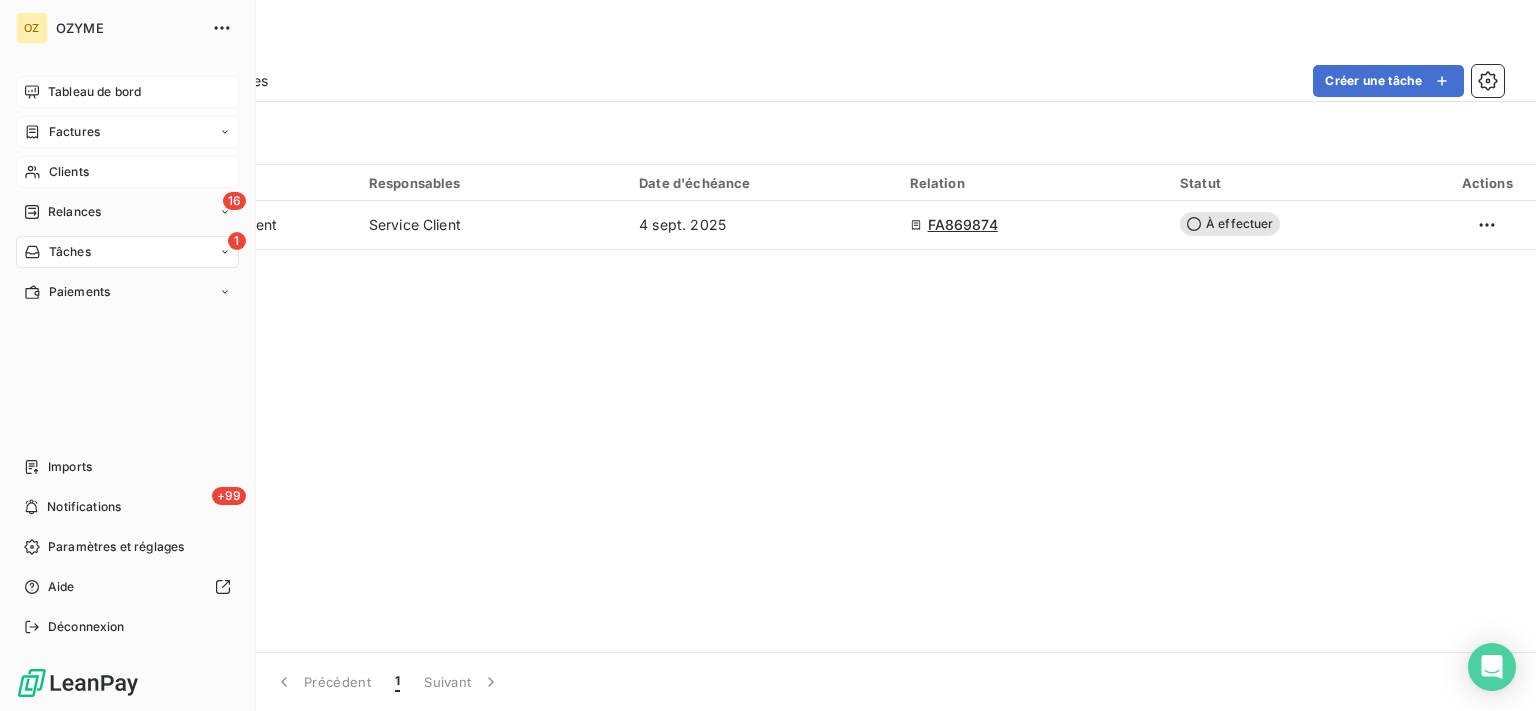click on "Tableau de bord" at bounding box center (94, 92) 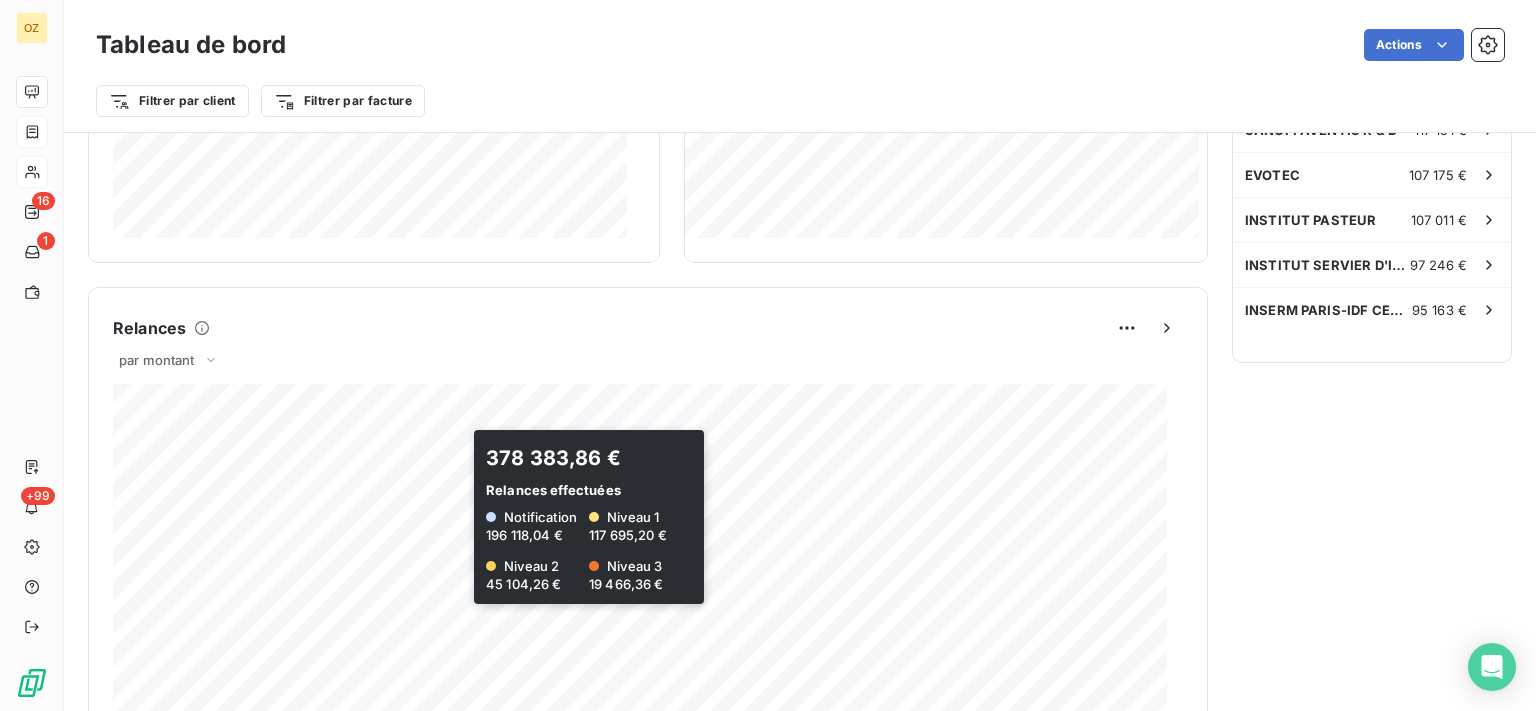 scroll, scrollTop: 1109, scrollLeft: 0, axis: vertical 